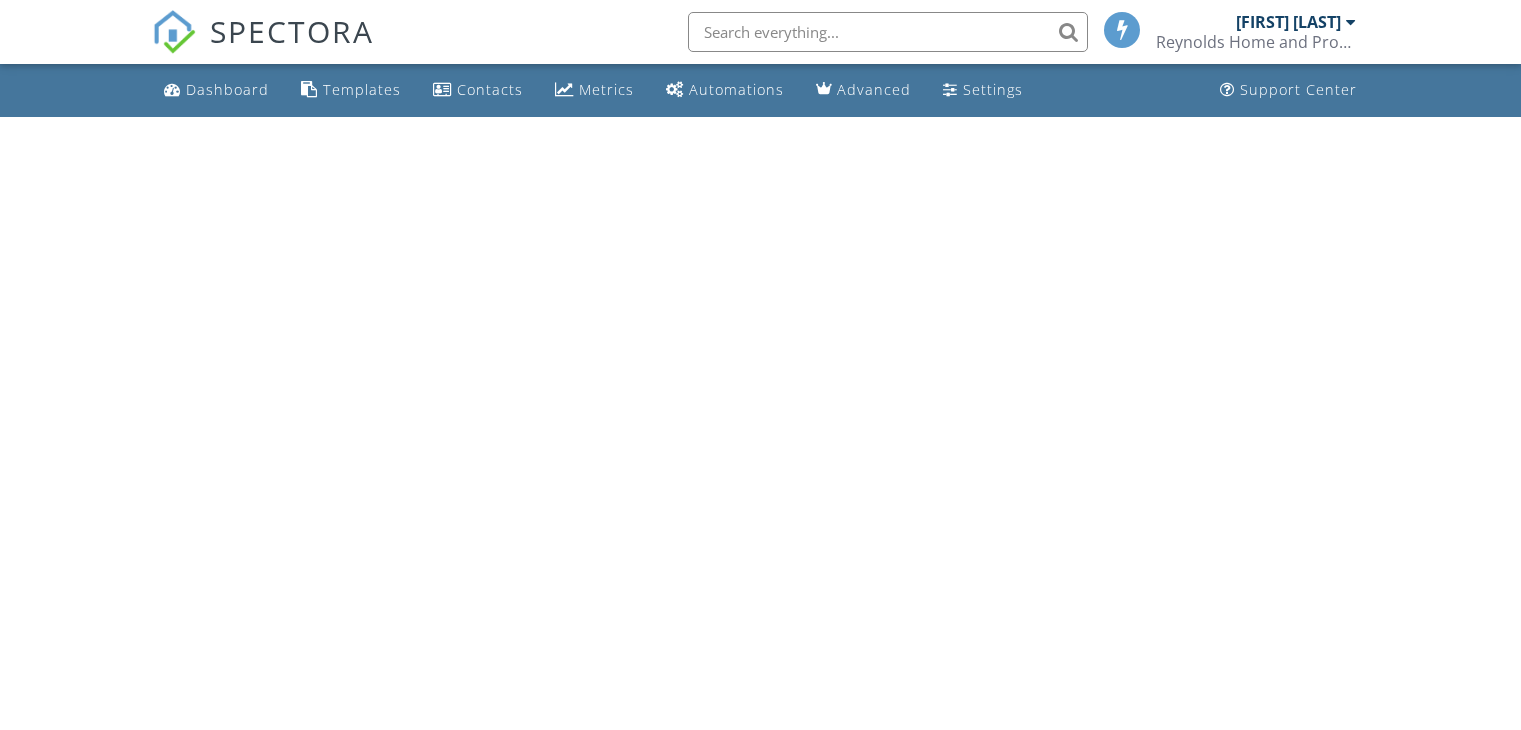 scroll, scrollTop: 0, scrollLeft: 0, axis: both 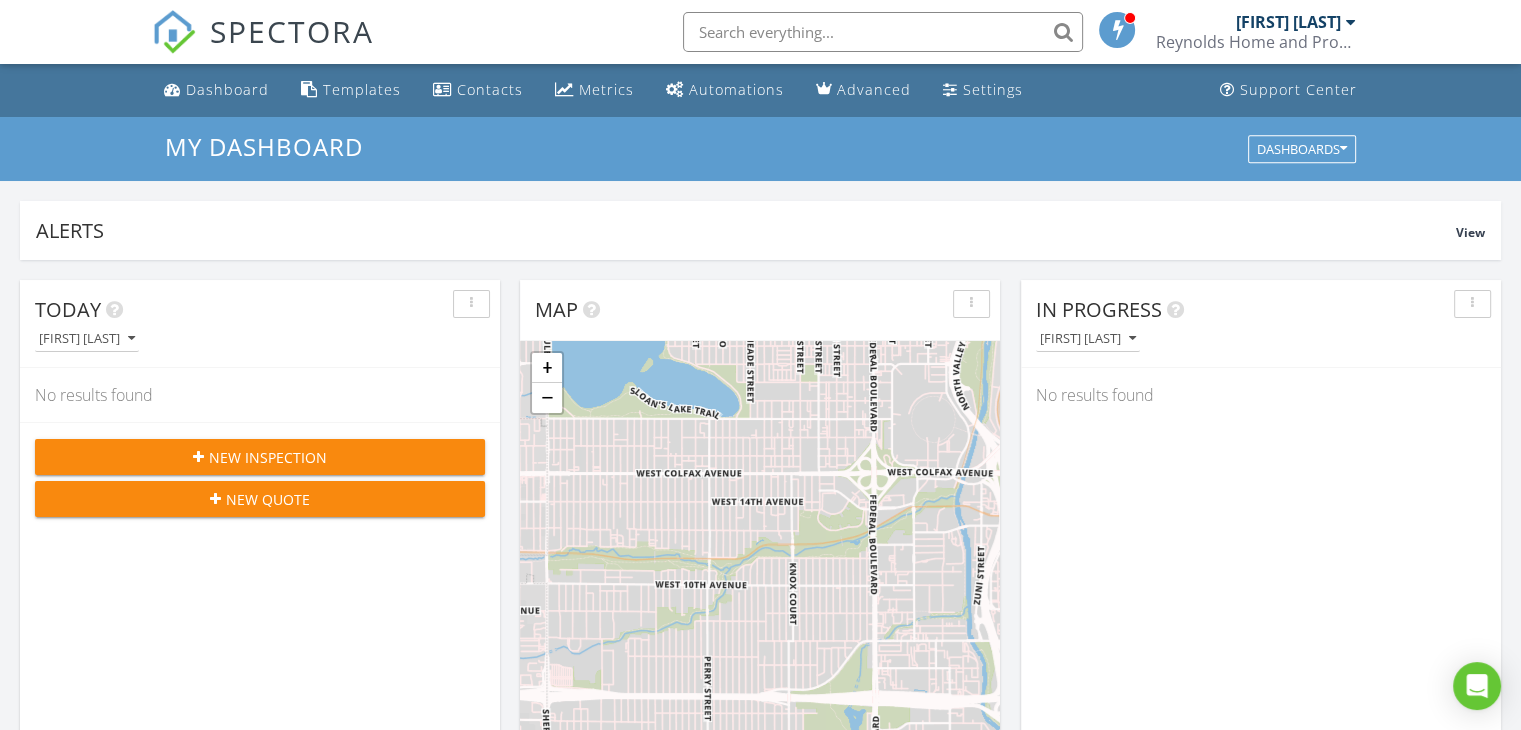 click on "New Inspection" at bounding box center [260, 457] 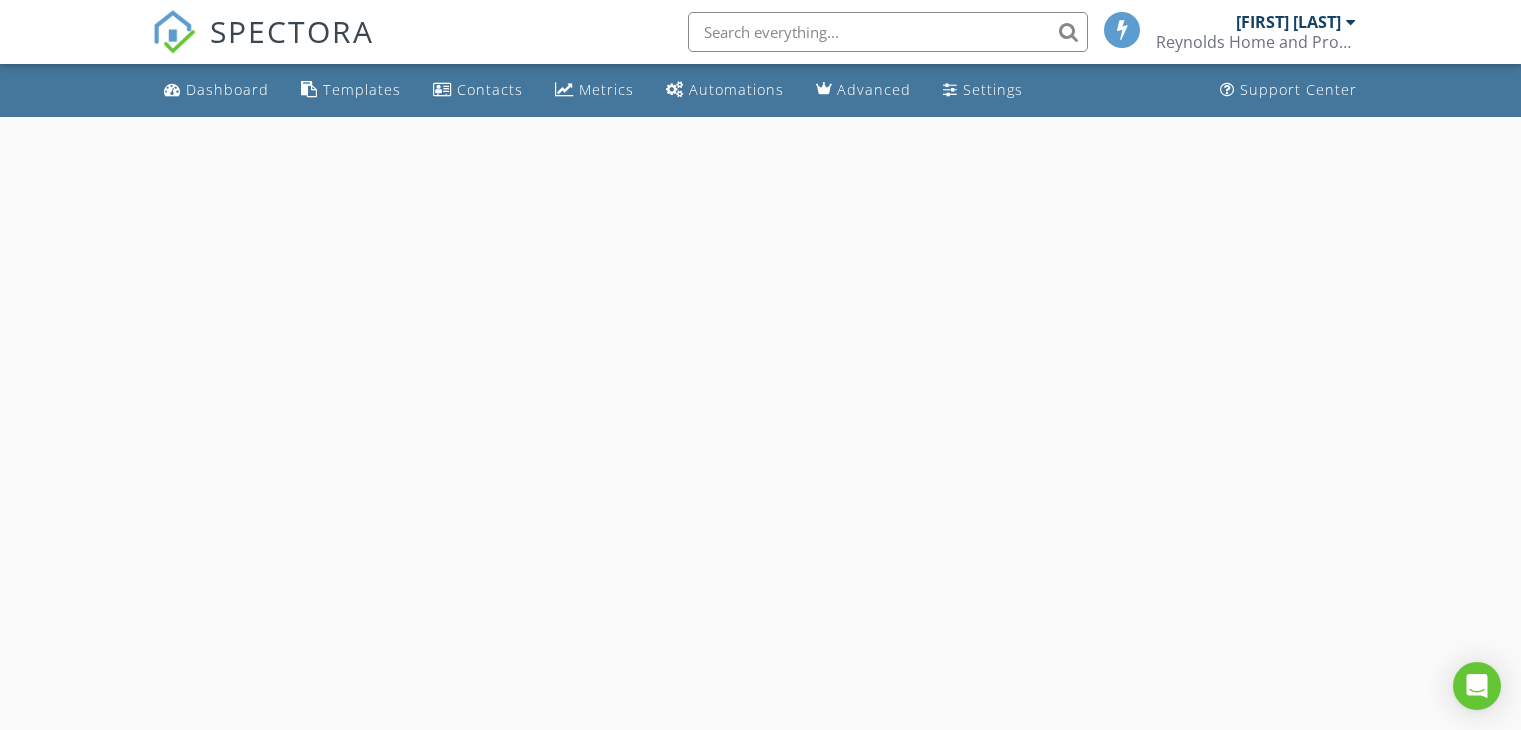 scroll, scrollTop: 0, scrollLeft: 0, axis: both 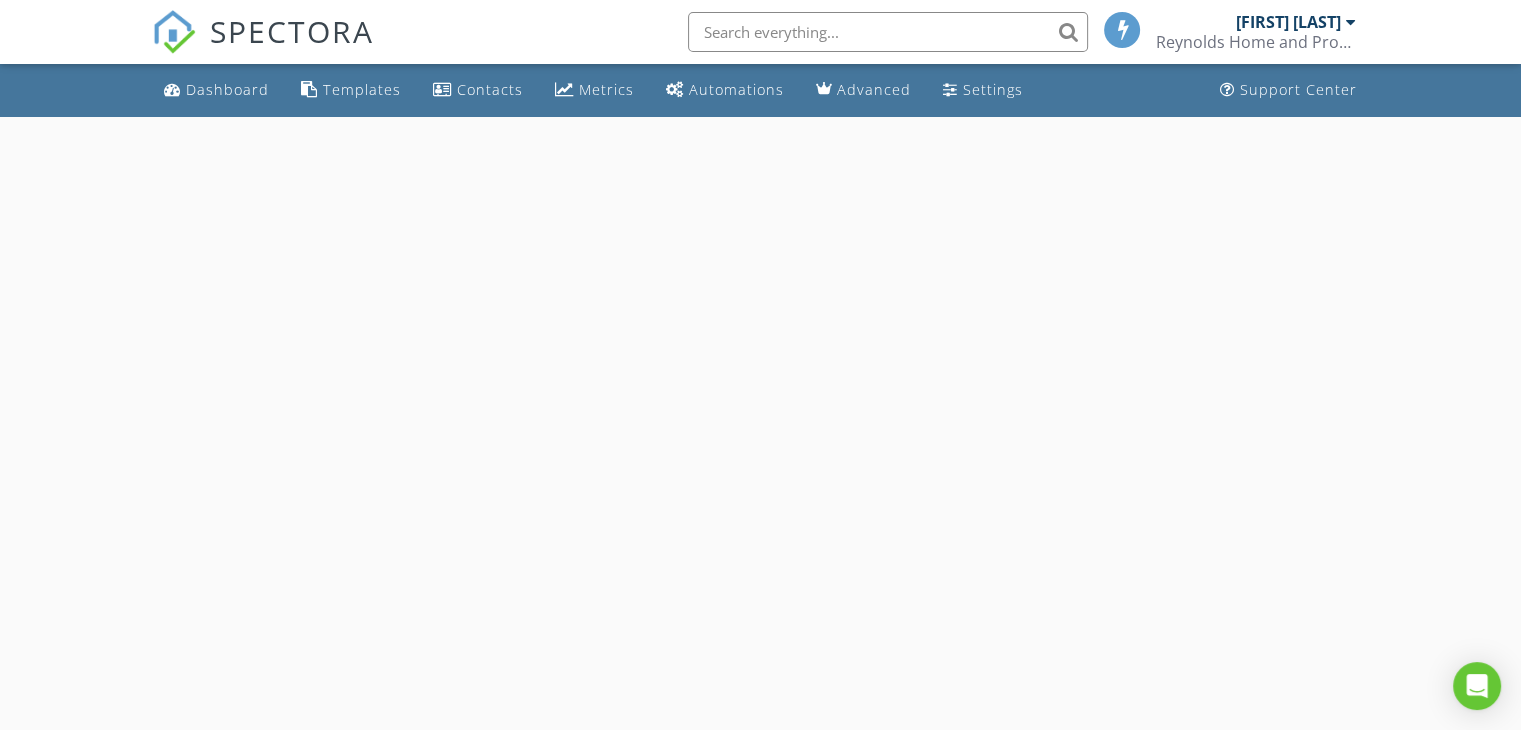 select on "7" 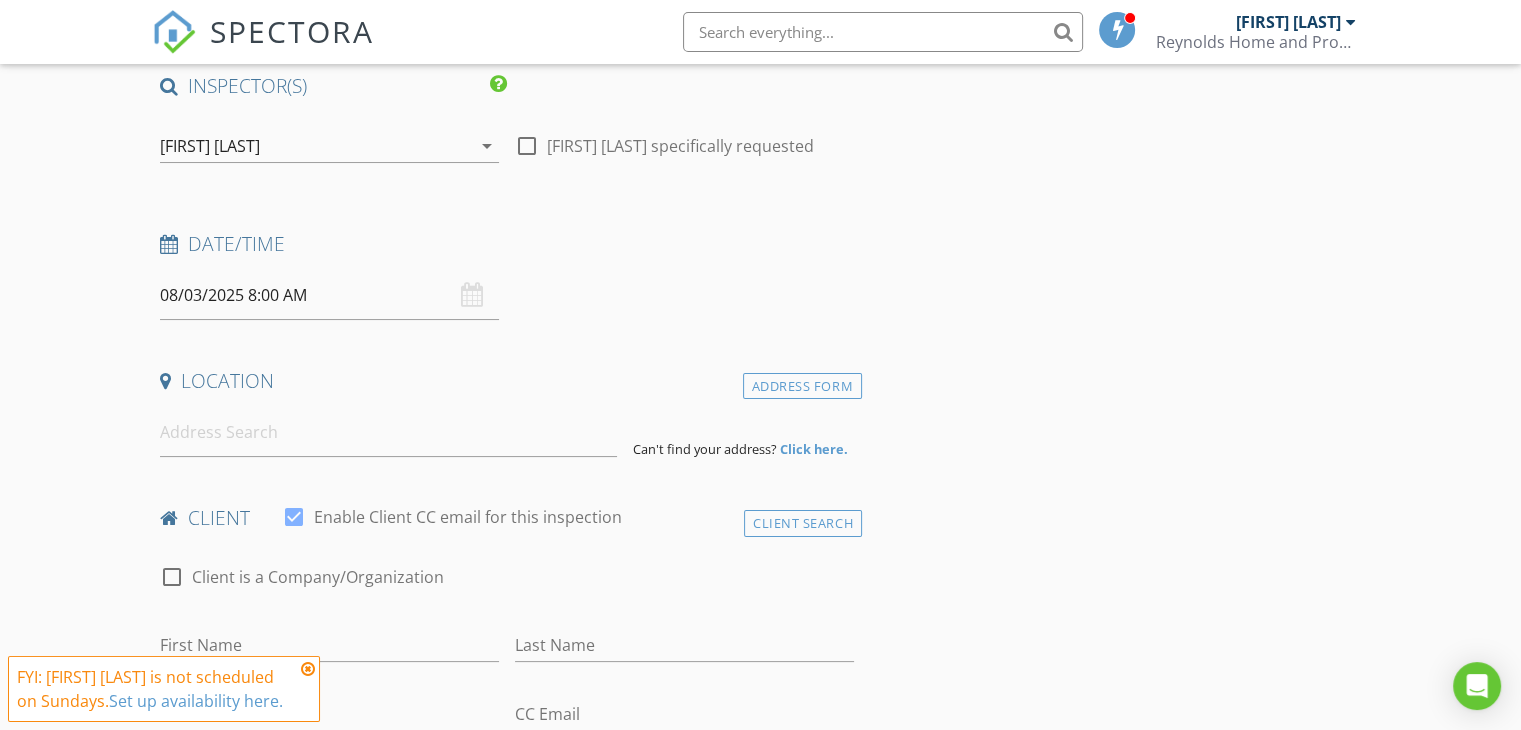 scroll, scrollTop: 160, scrollLeft: 0, axis: vertical 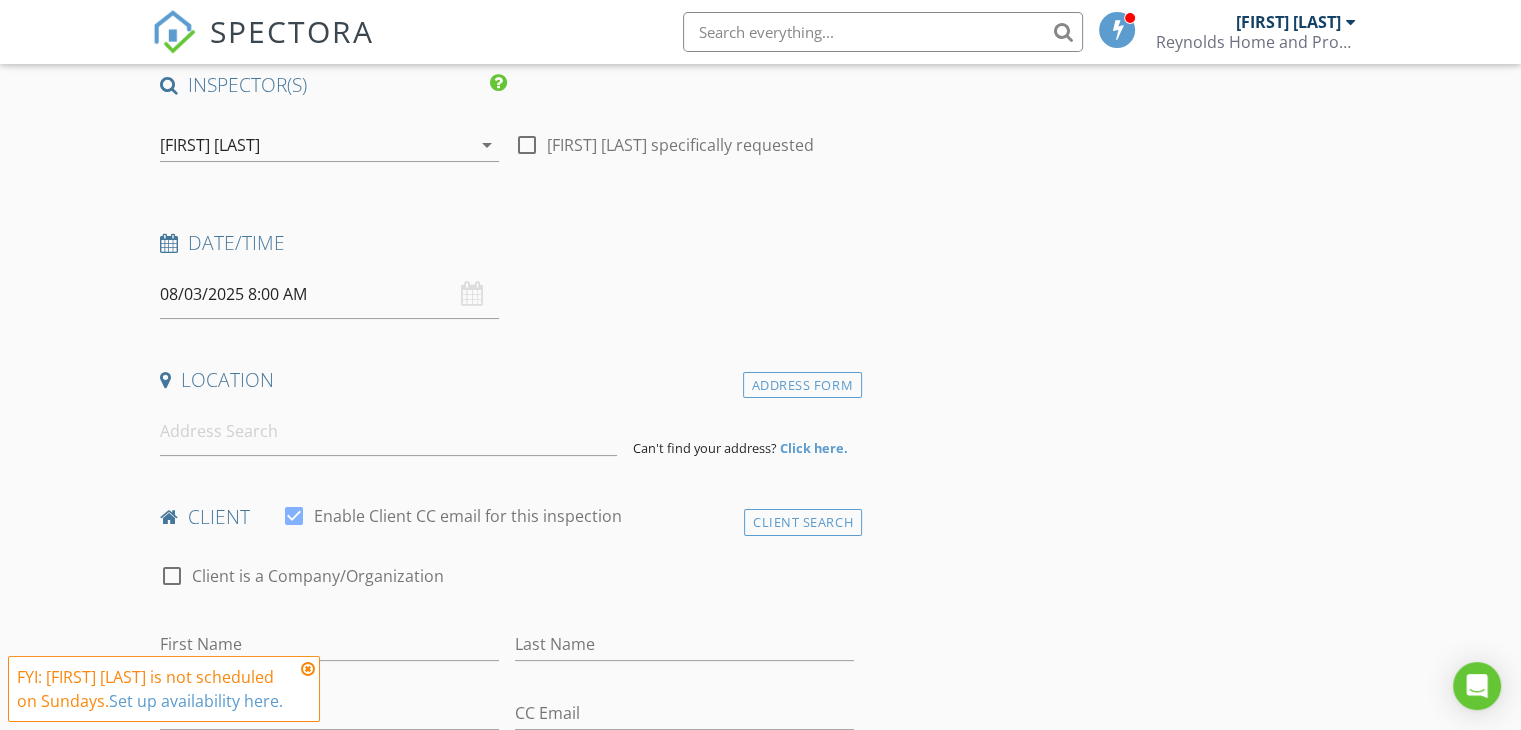 click on "08/03/2025 8:00 AM" at bounding box center (329, 294) 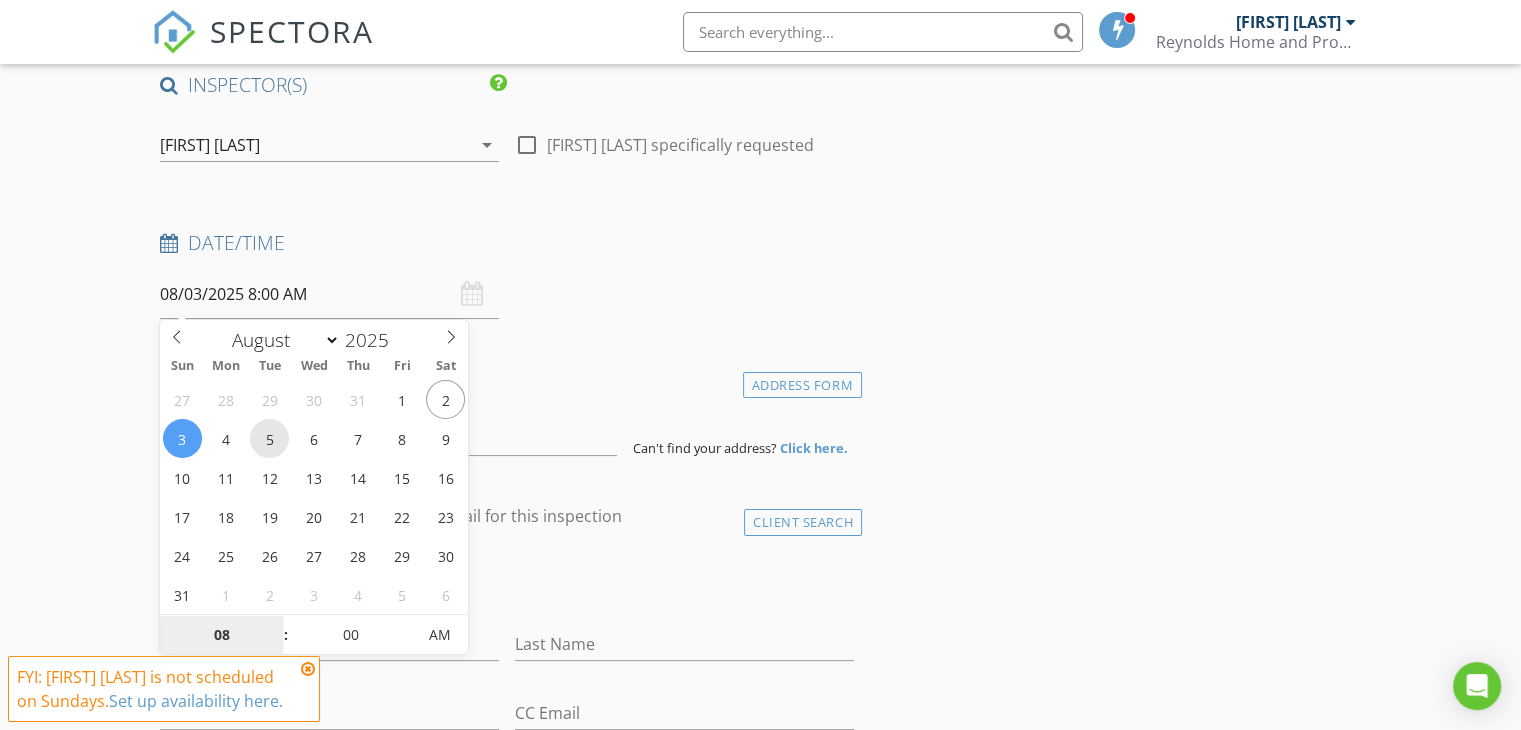 type on "08/05/2025 8:00 AM" 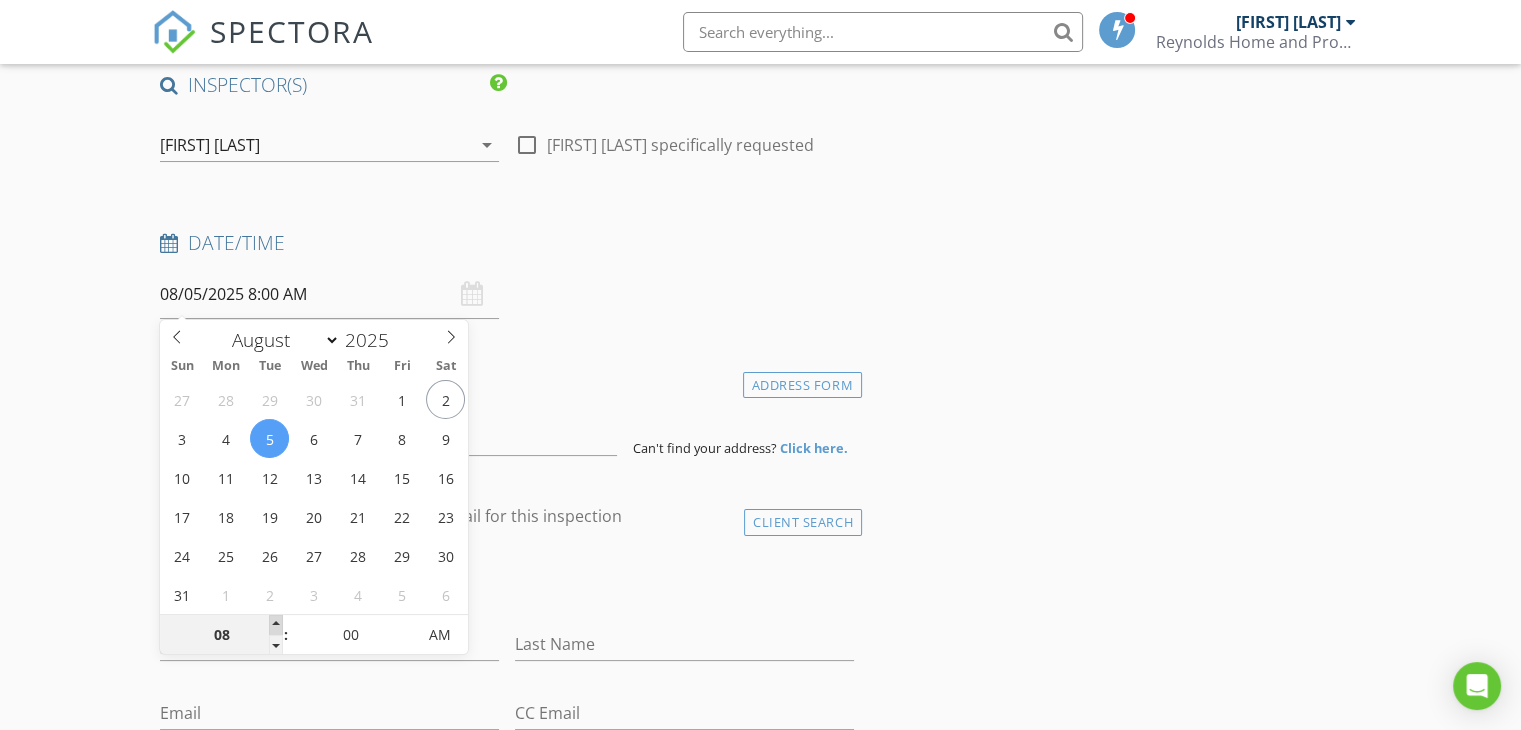type on "09" 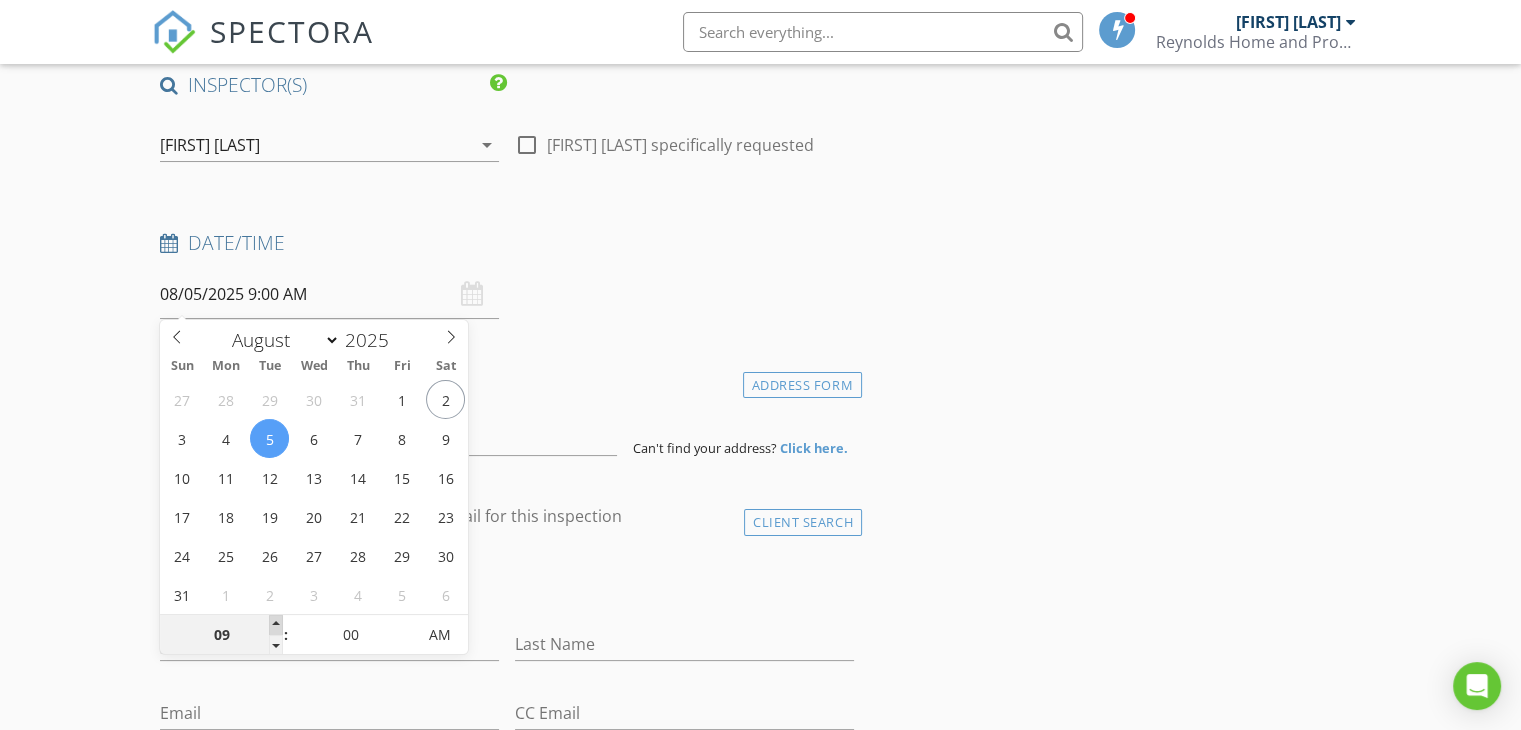 click at bounding box center [276, 625] 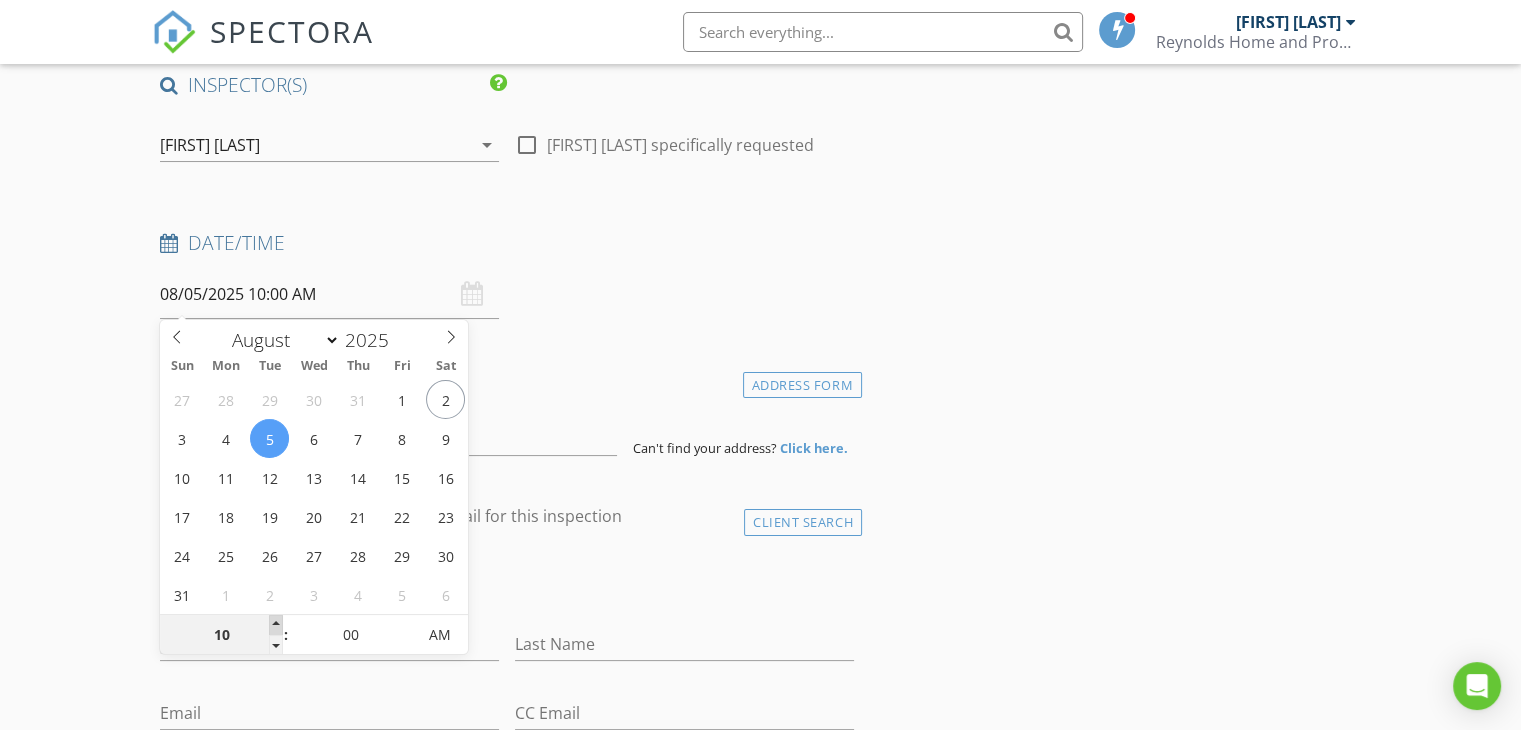 click at bounding box center (276, 625) 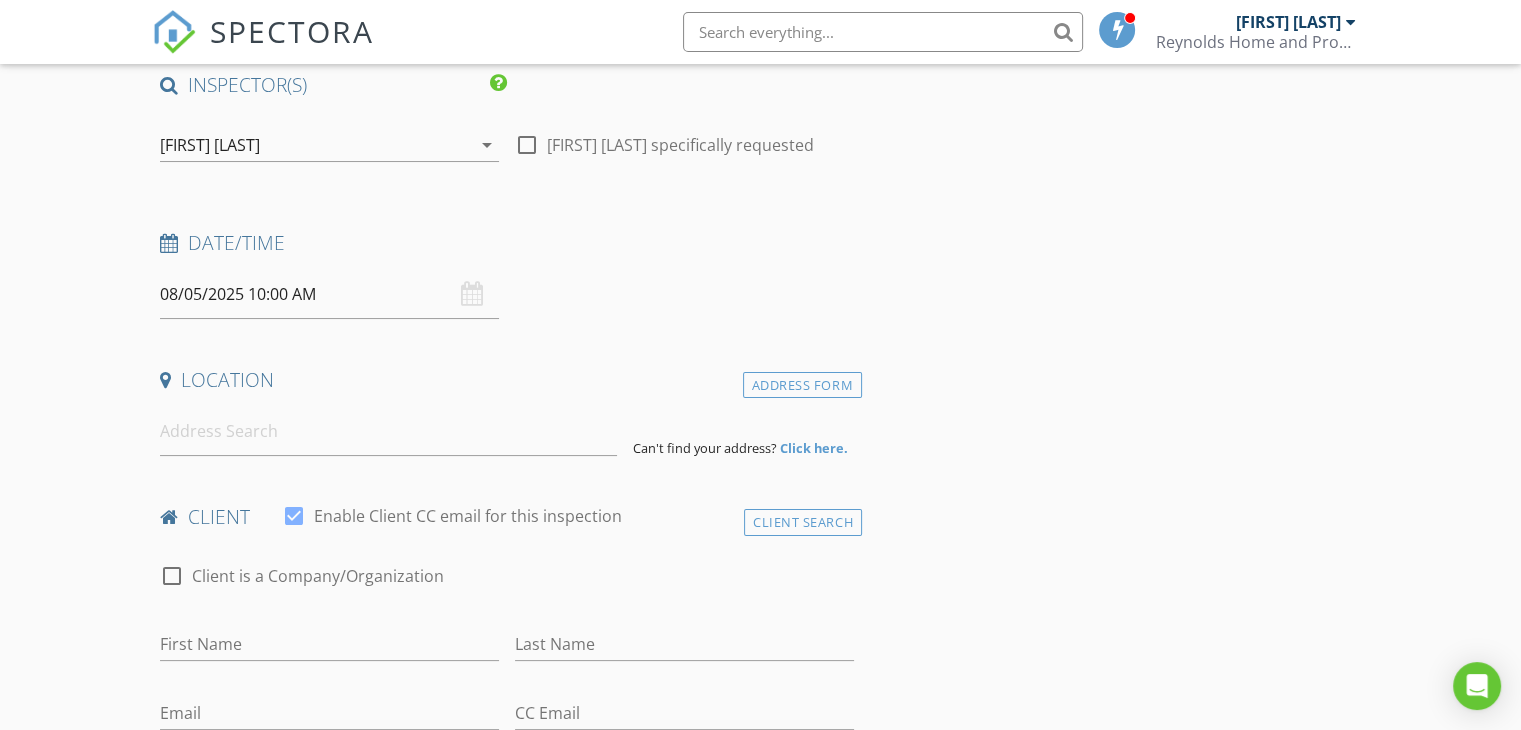 click on "Location" at bounding box center [507, 387] 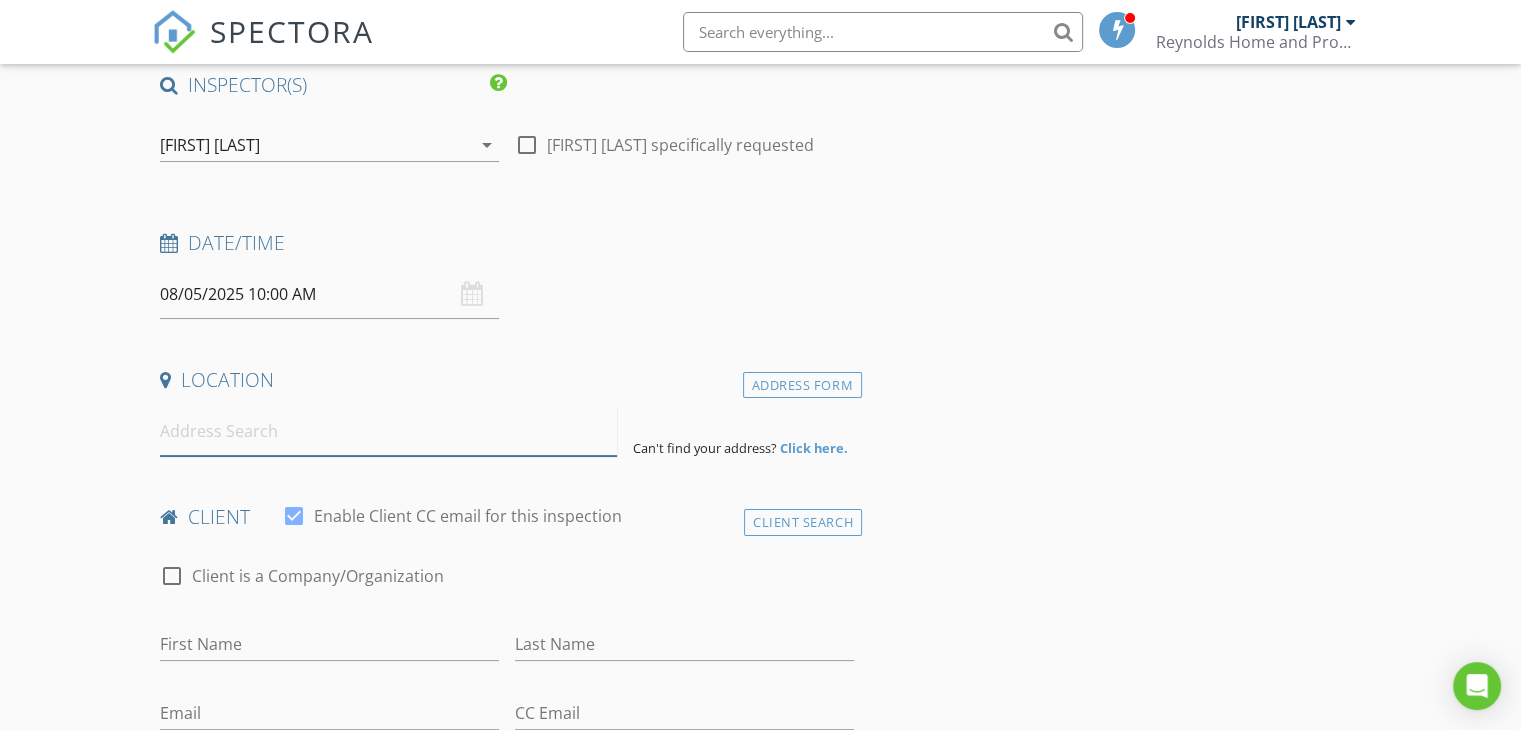 click at bounding box center [388, 431] 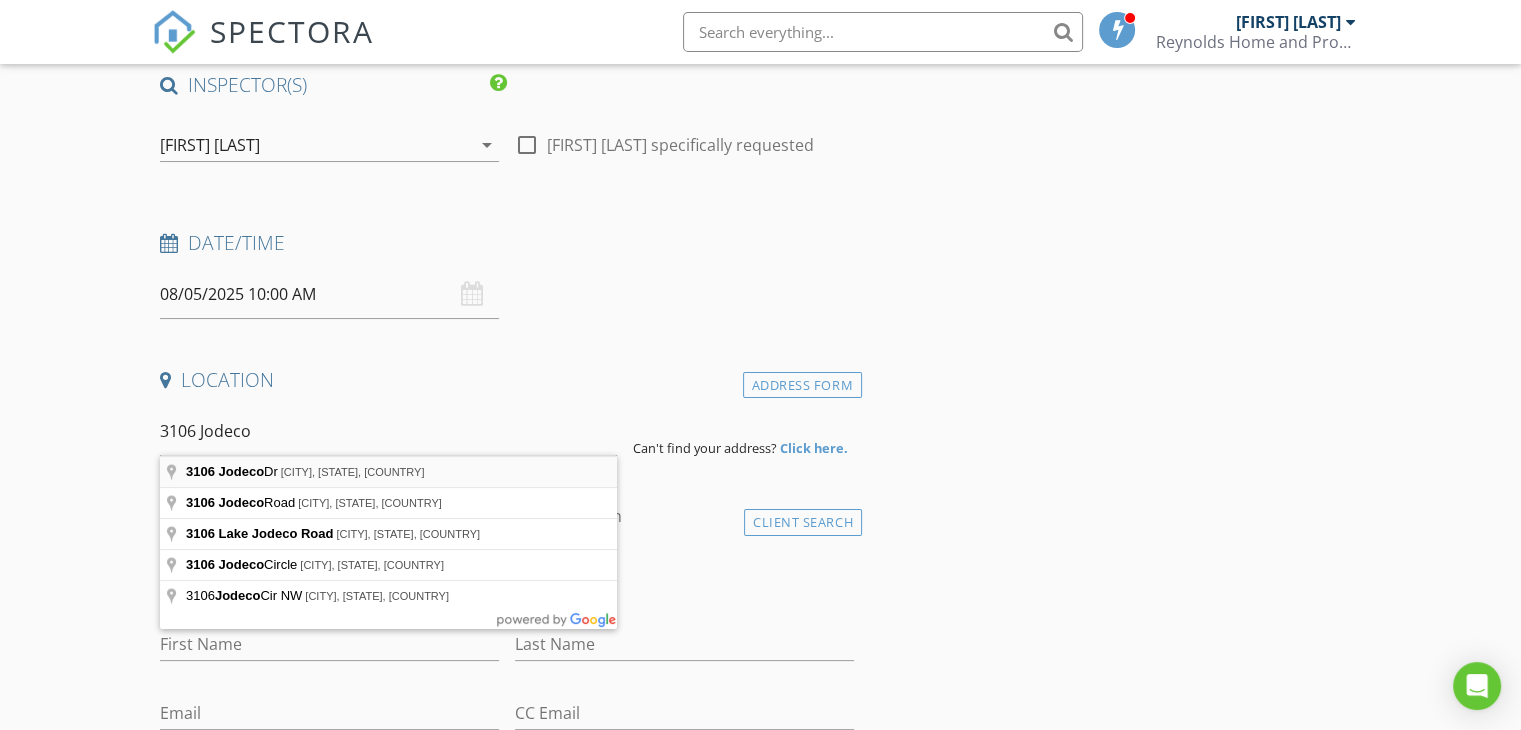 type on "3106 Jodeco Dr, Jonesboro, GA, USA" 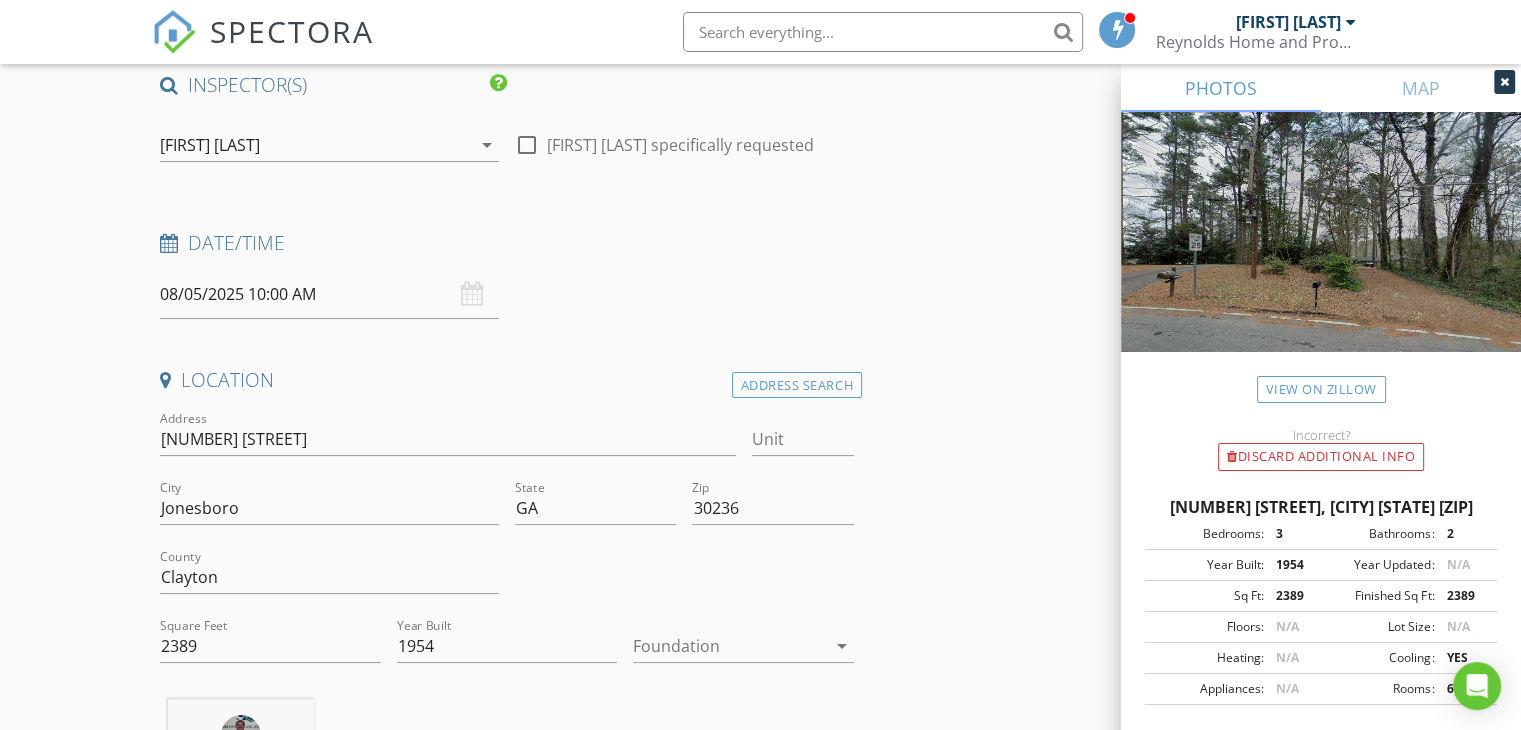 click on "City Jonesboro" at bounding box center [329, 512] 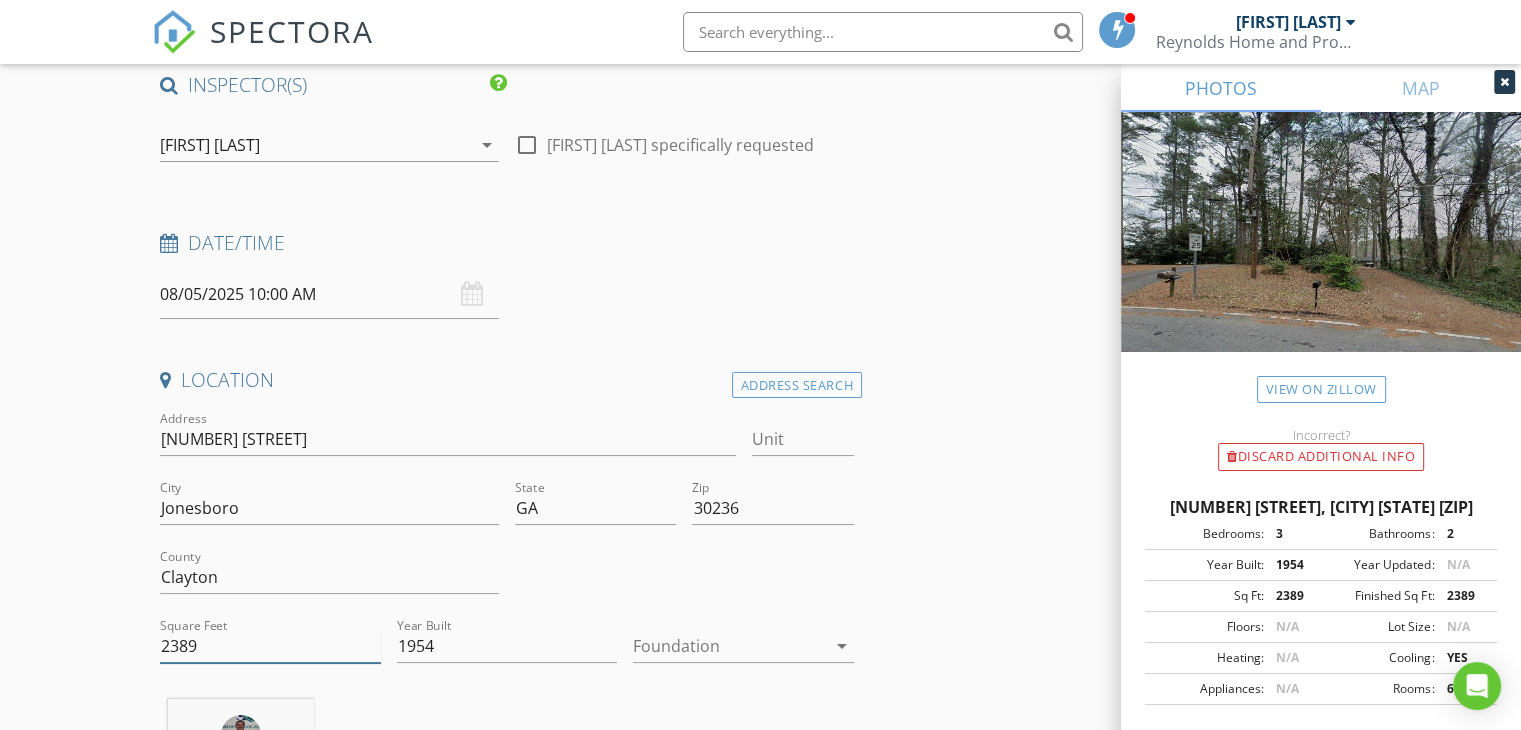 click on "2389" at bounding box center [270, 646] 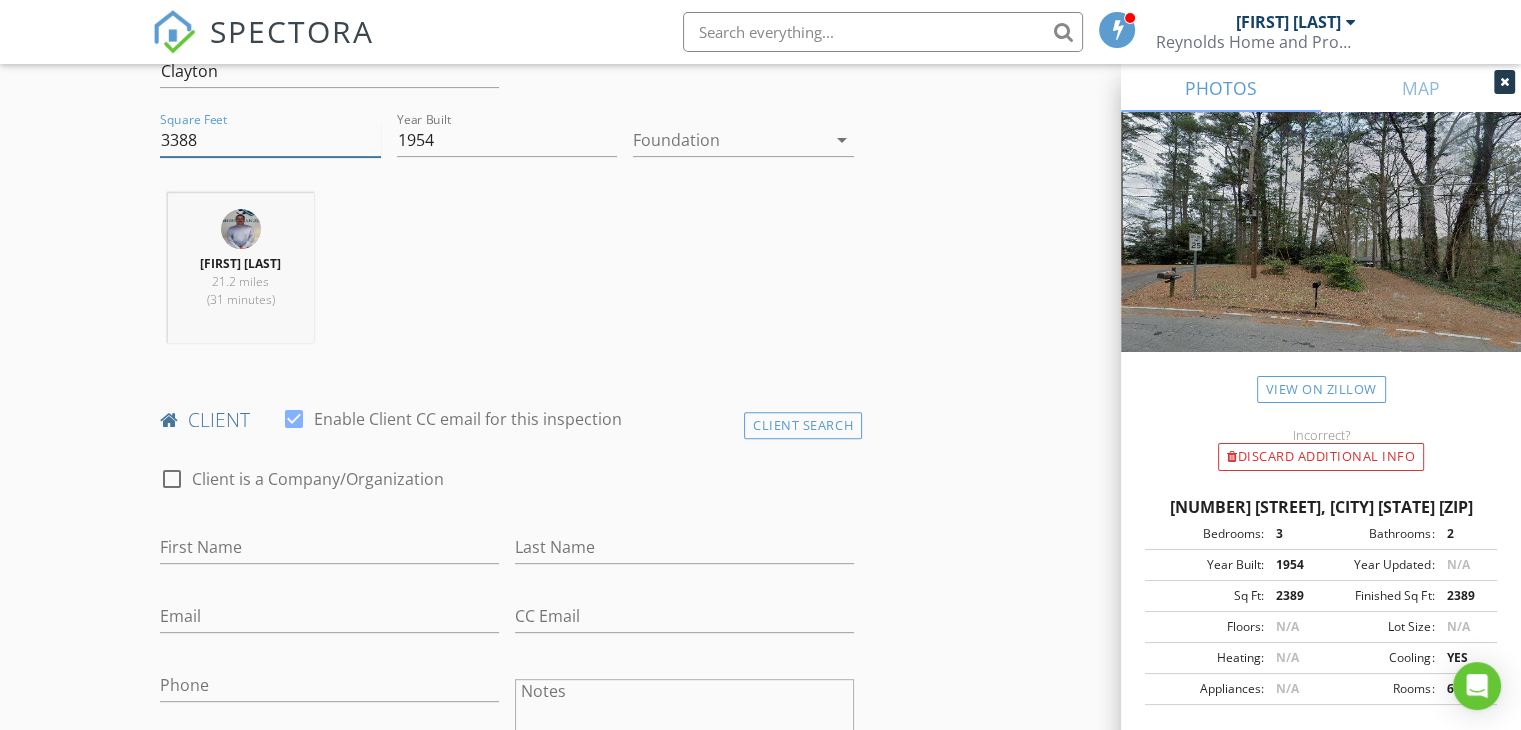 scroll, scrollTop: 667, scrollLeft: 0, axis: vertical 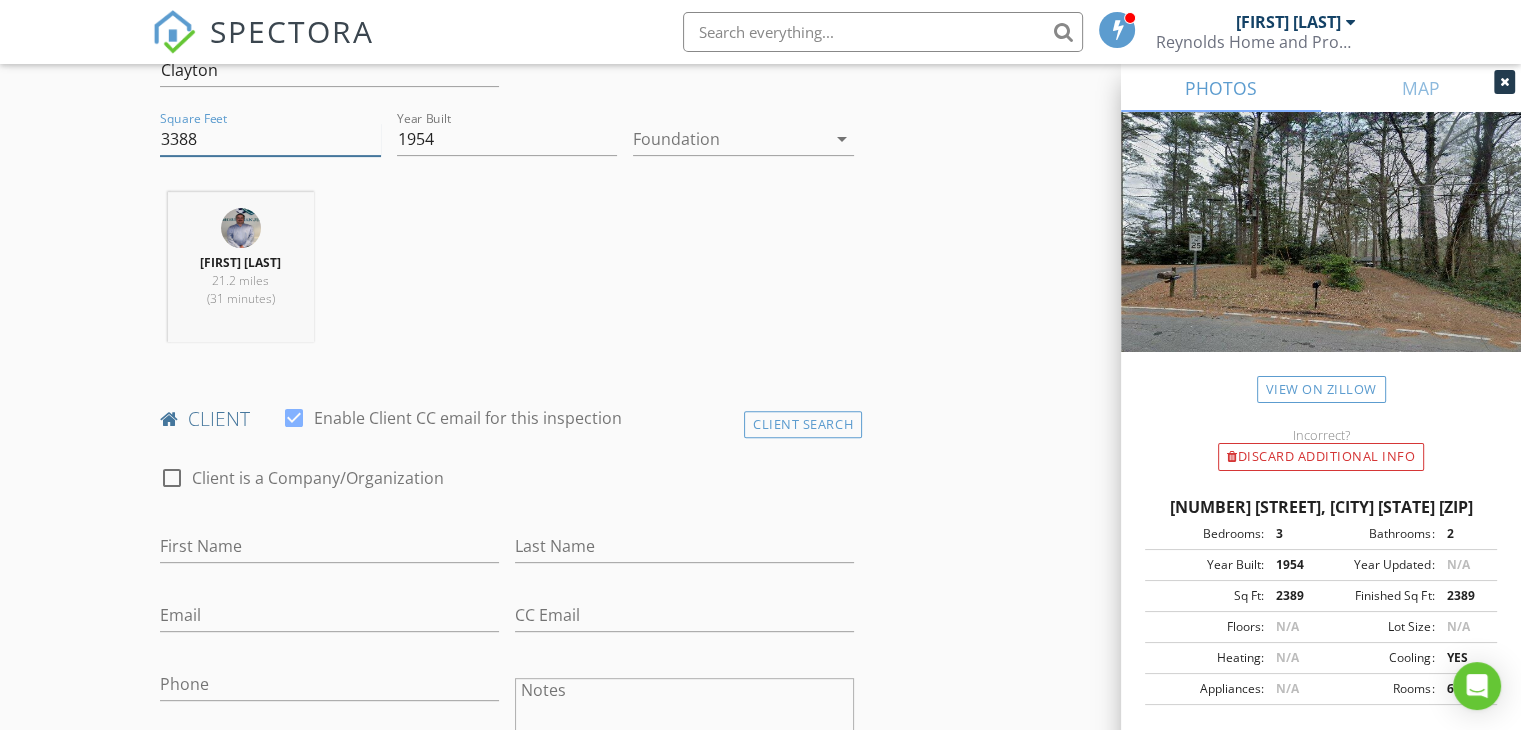 type on "3388" 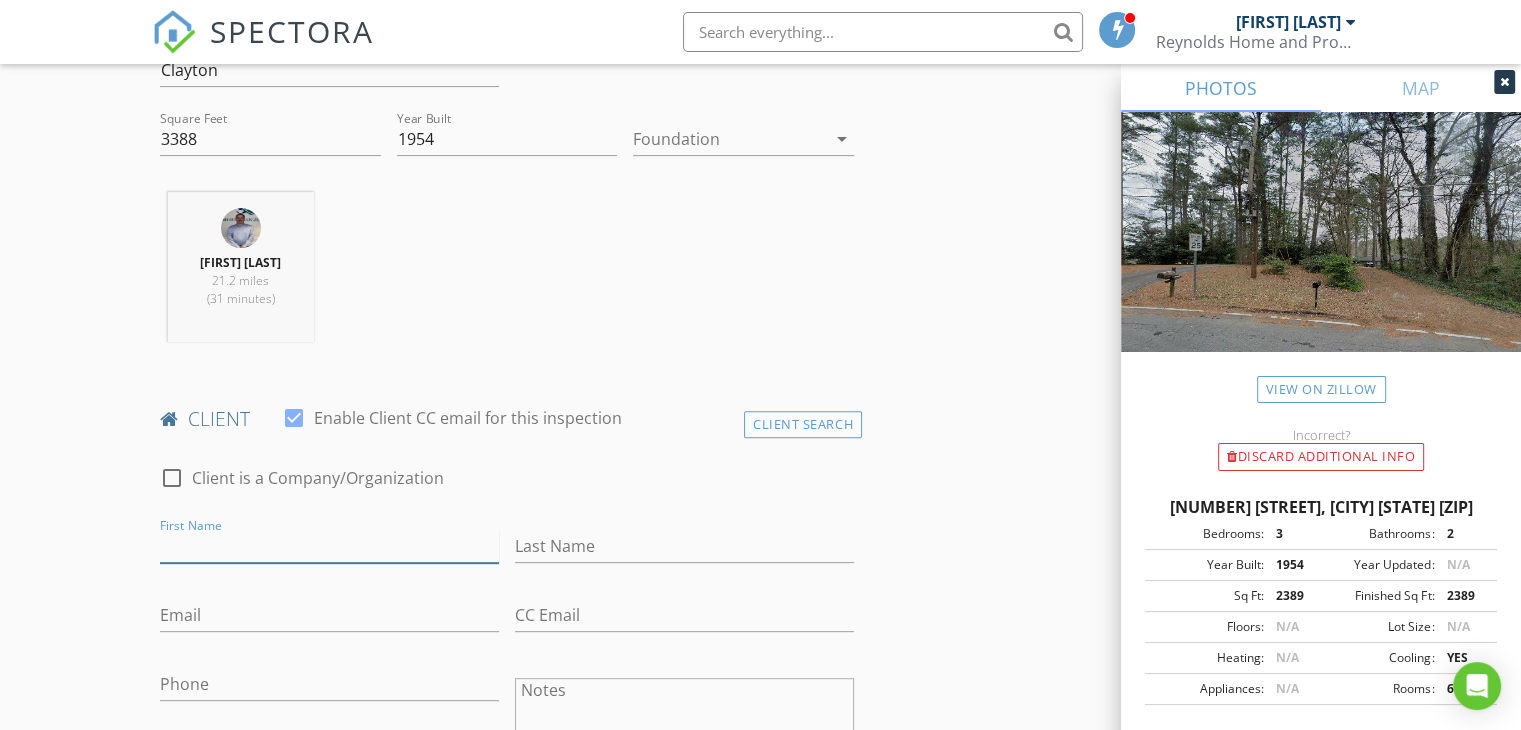 click on "First Name" at bounding box center (329, 546) 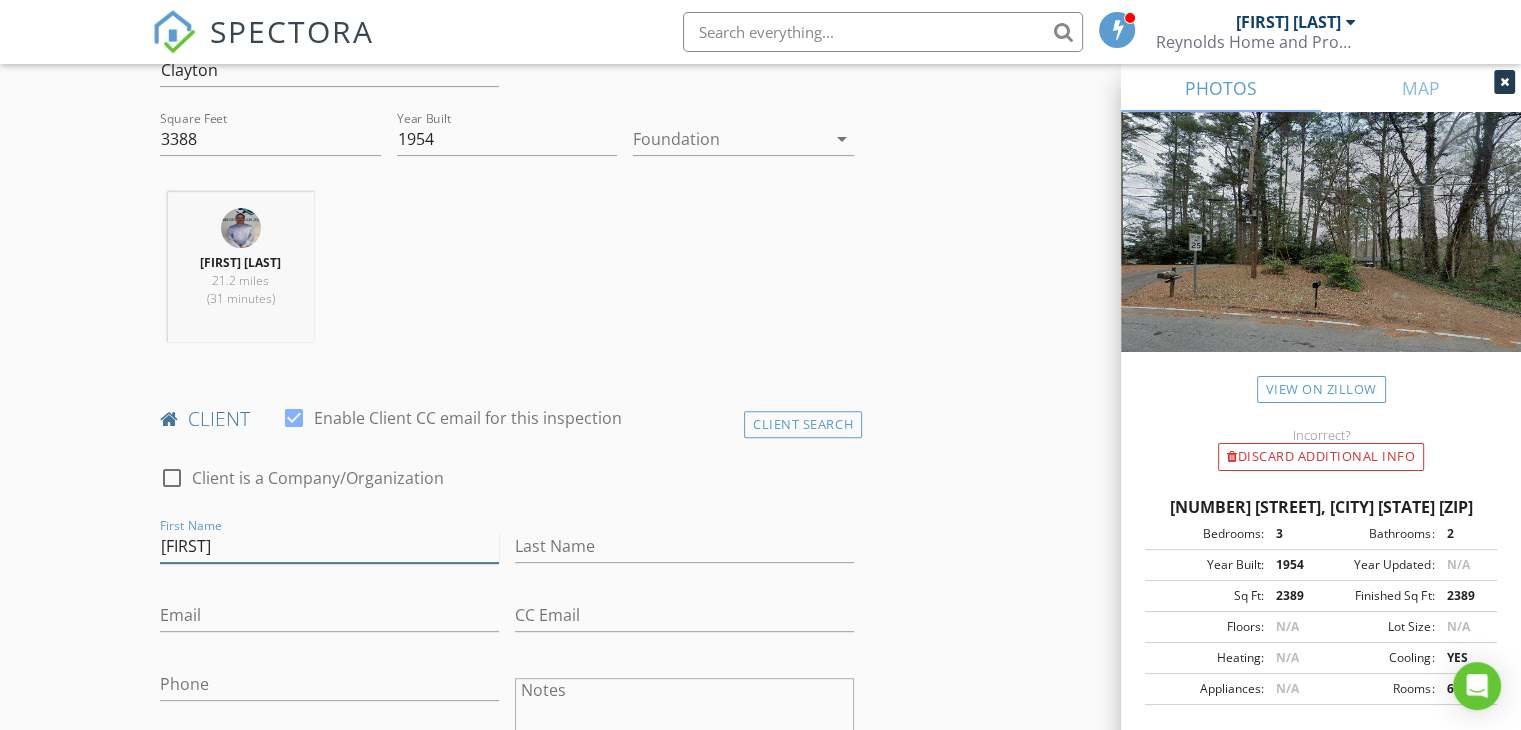 type on "Gertie" 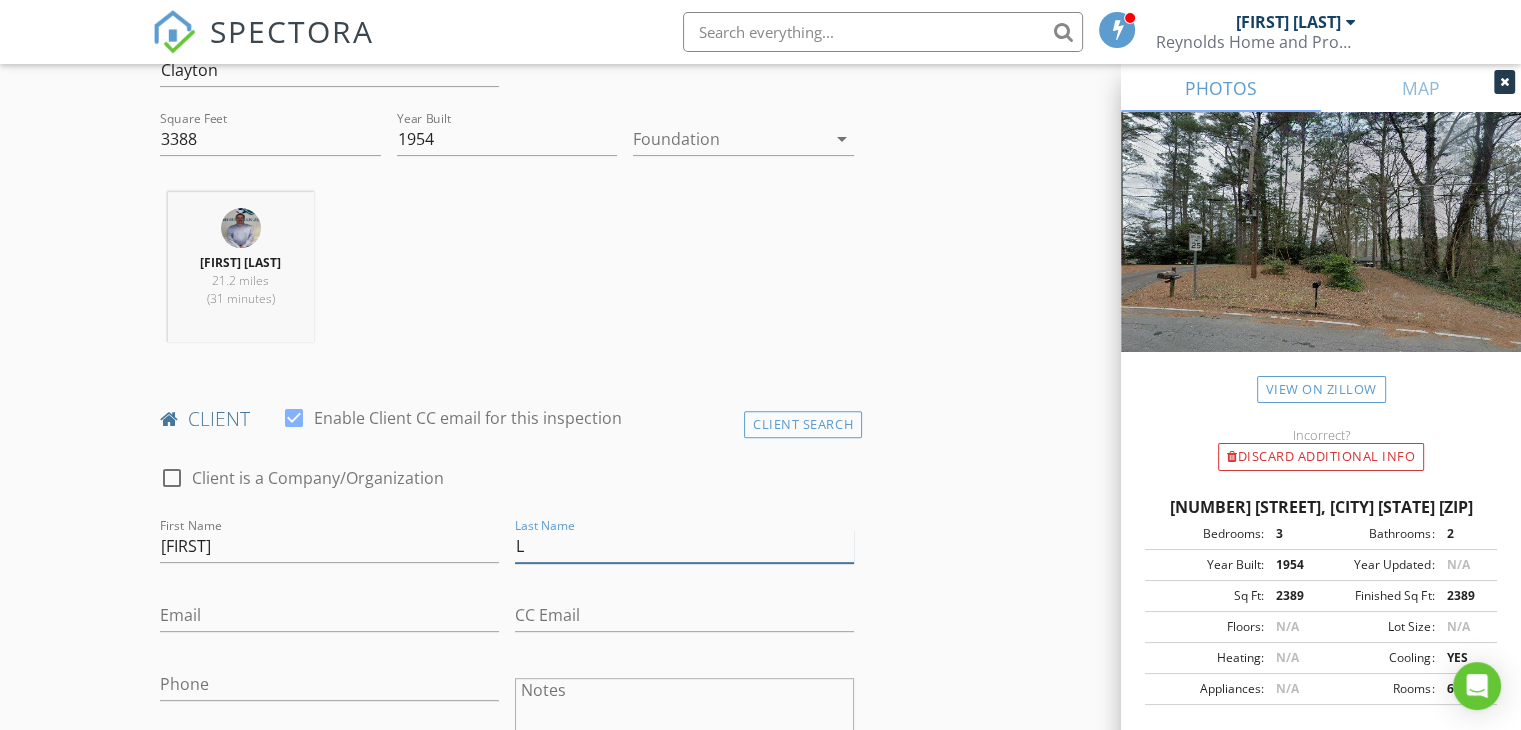 type on "Louis-Charles" 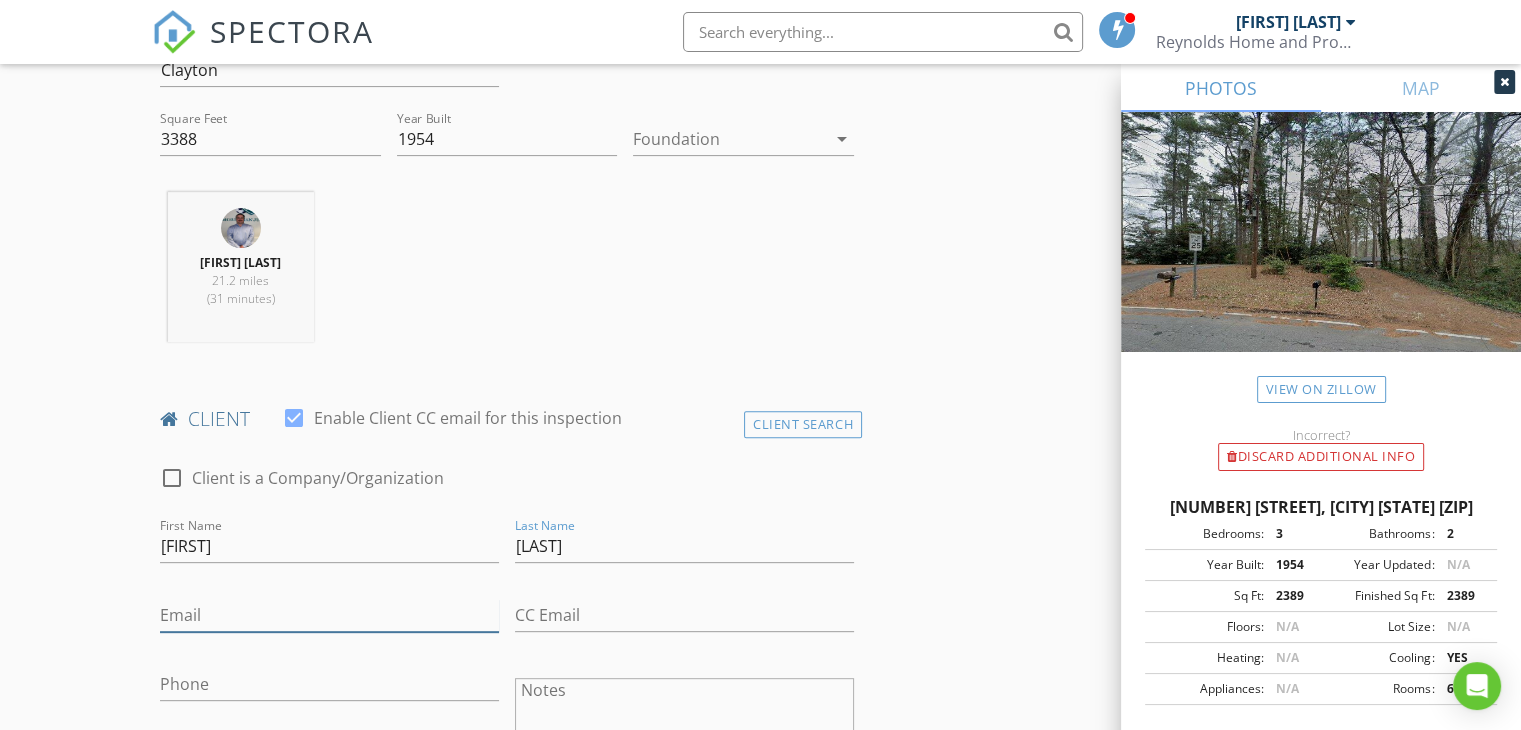 click on "Email" at bounding box center [329, 615] 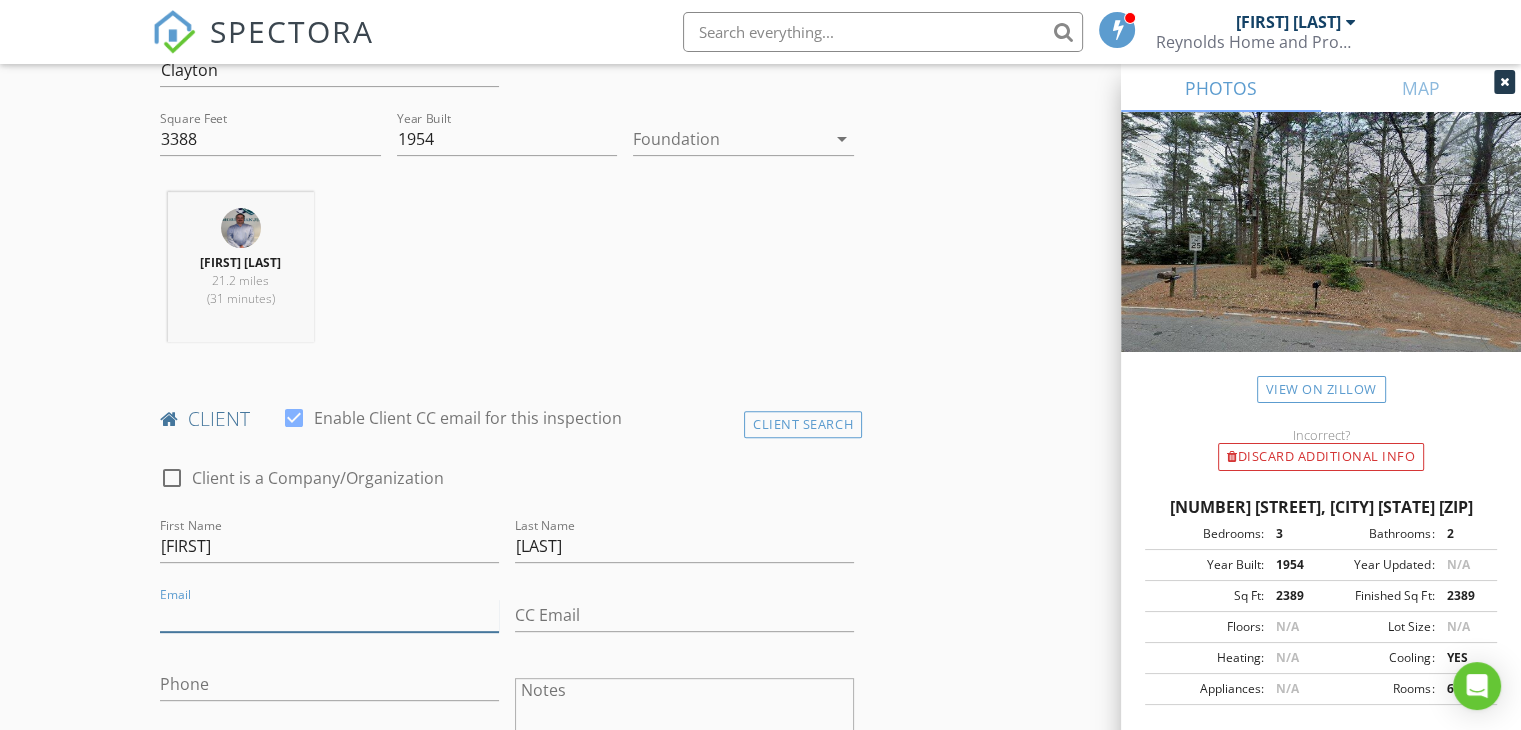 click on "Email" at bounding box center [329, 615] 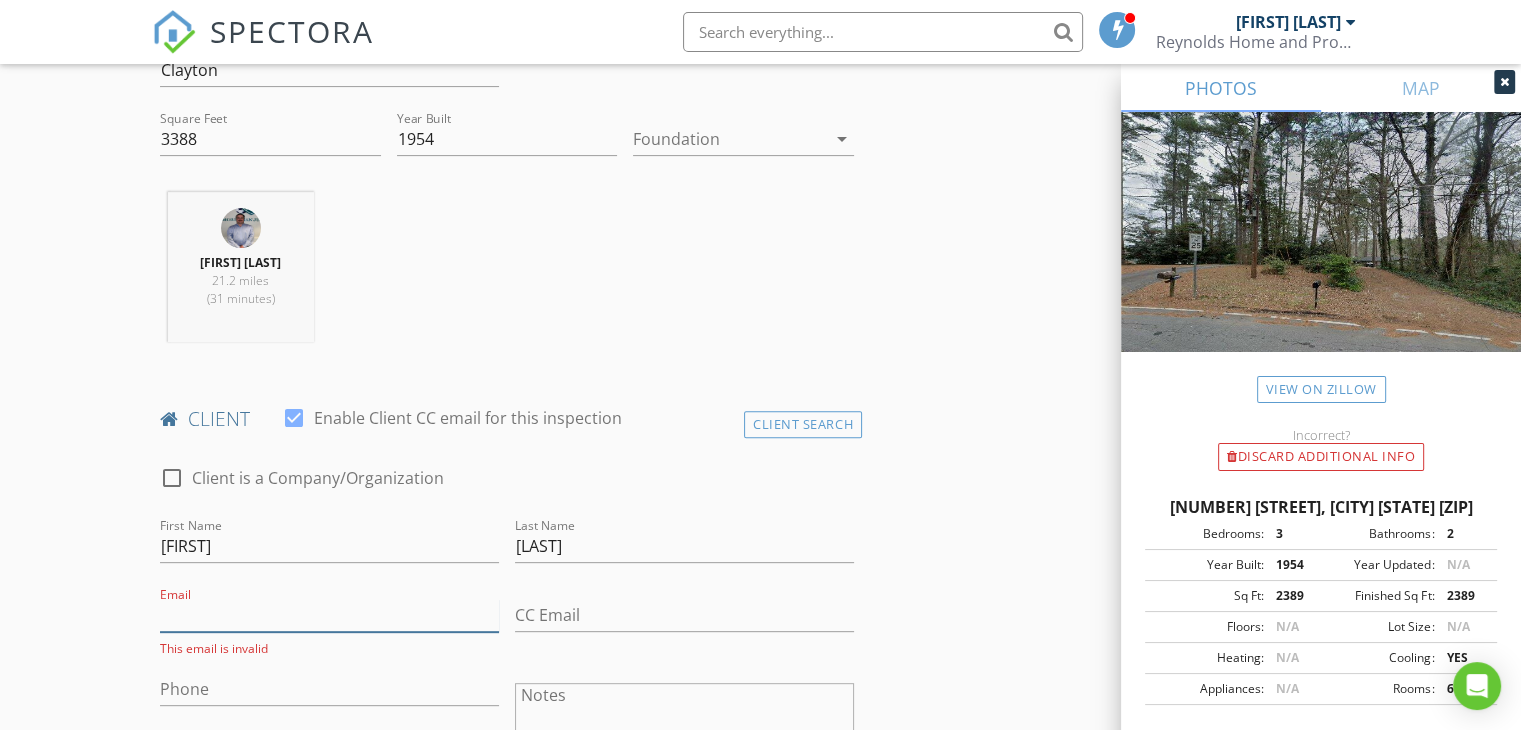 paste on "louischarles.gertie@gmail.com" 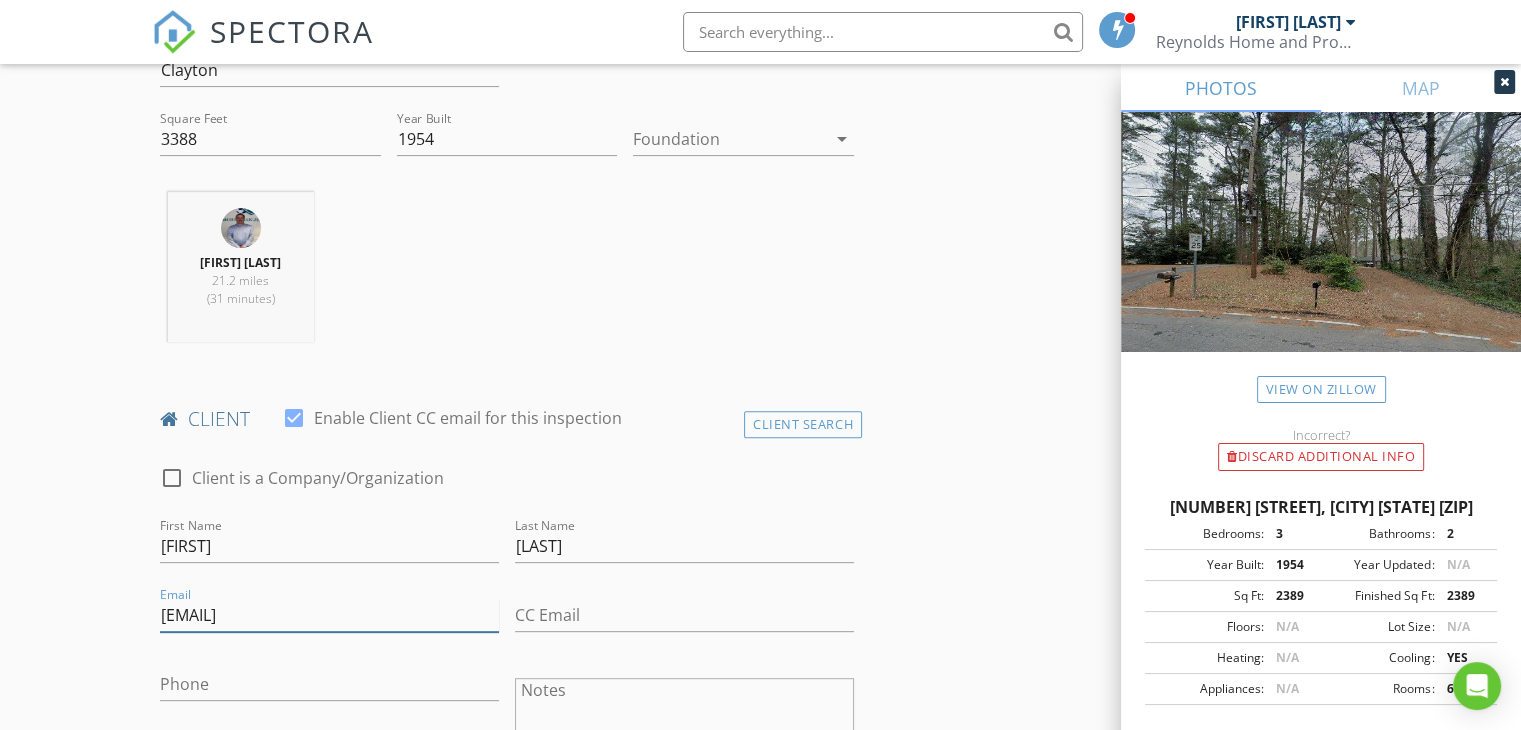 type on "louischarles.gertie@gmail.com" 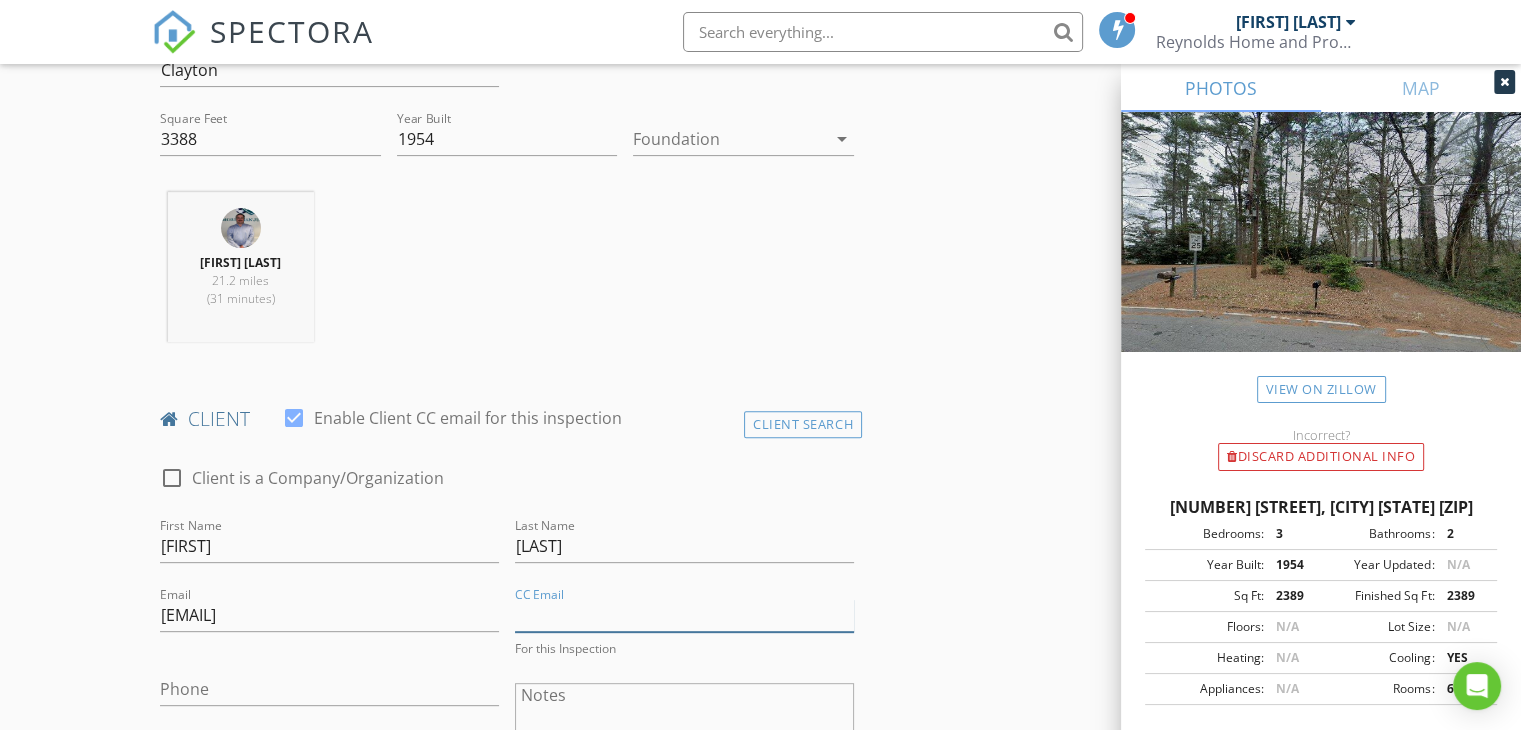 click on "CC Email" at bounding box center (684, 615) 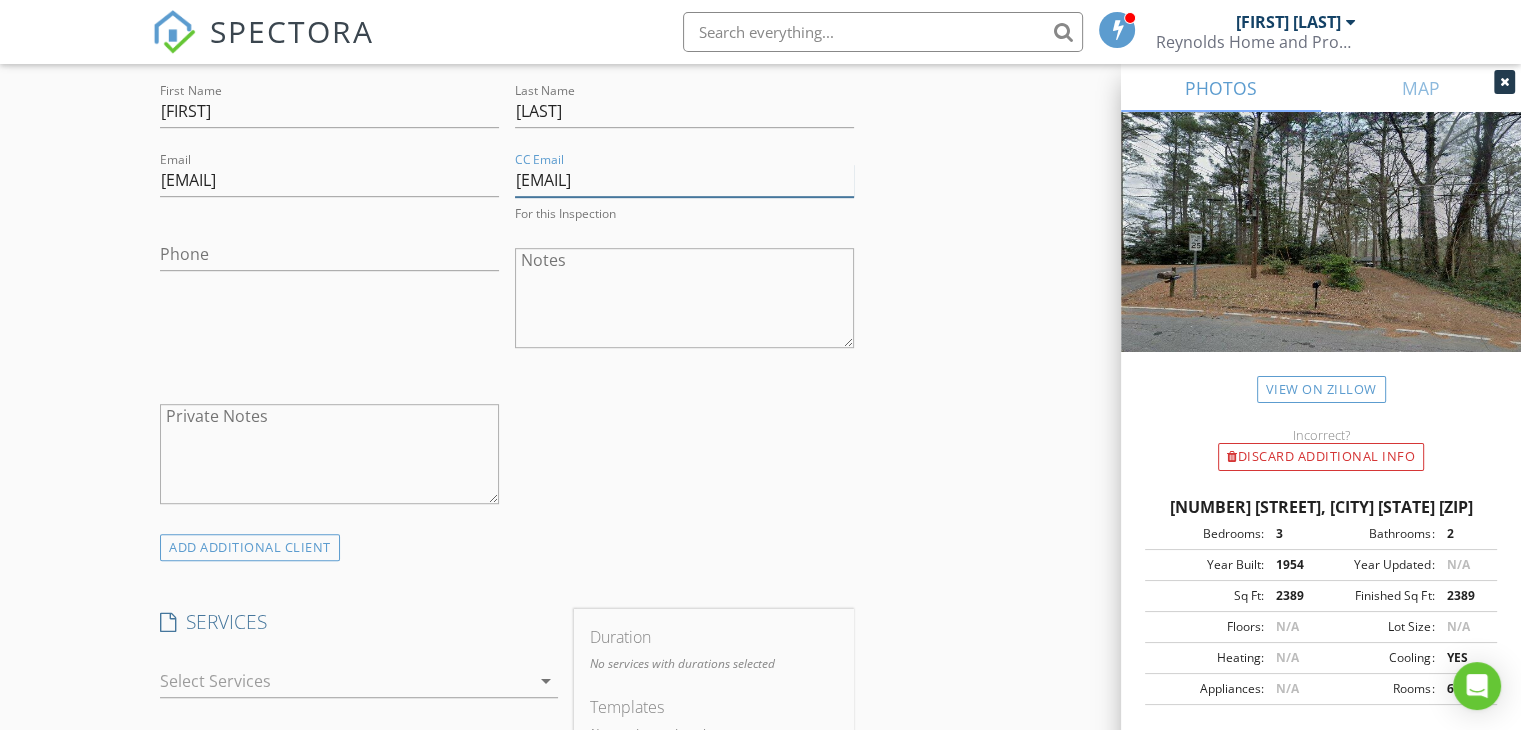 scroll, scrollTop: 1103, scrollLeft: 0, axis: vertical 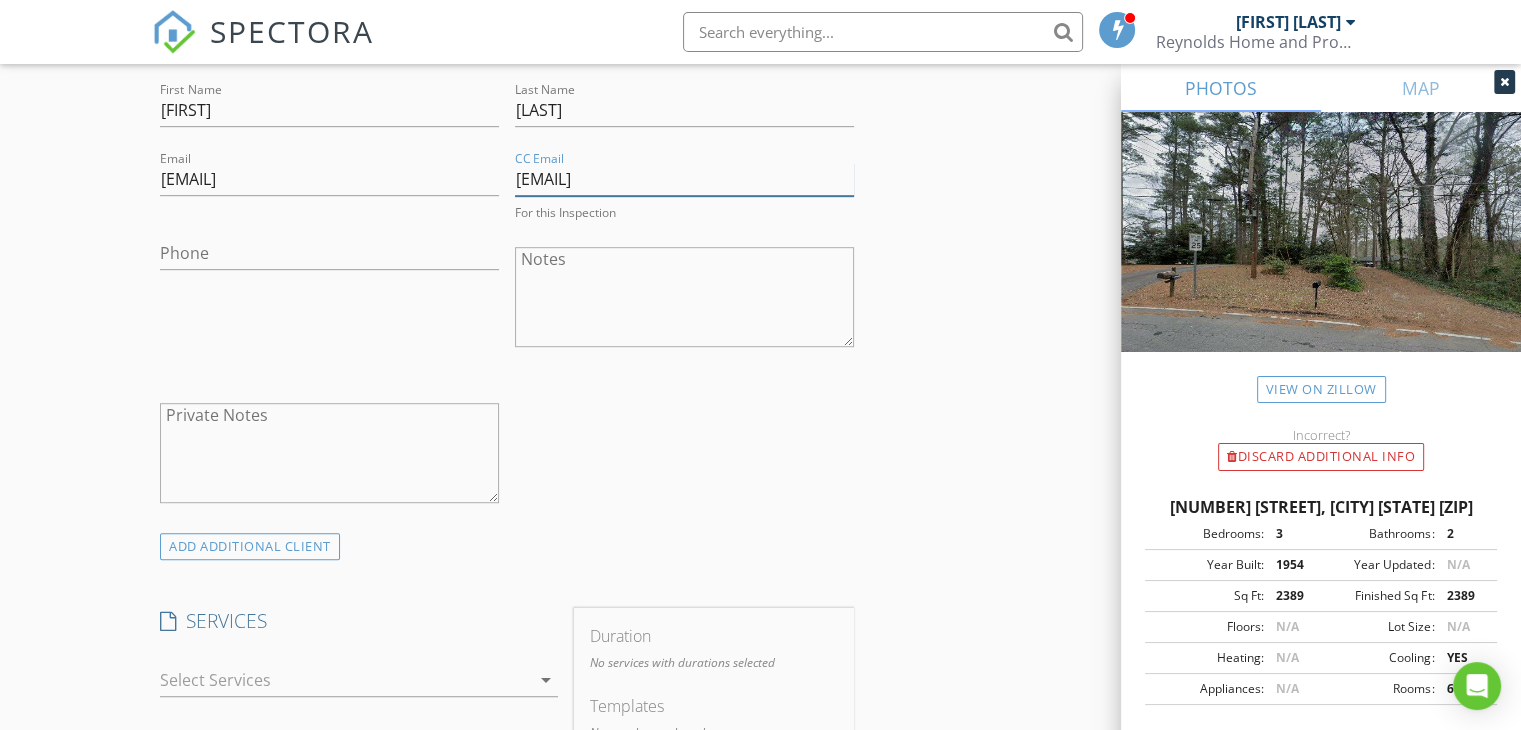 type on "gilda.marchena@gmail.com" 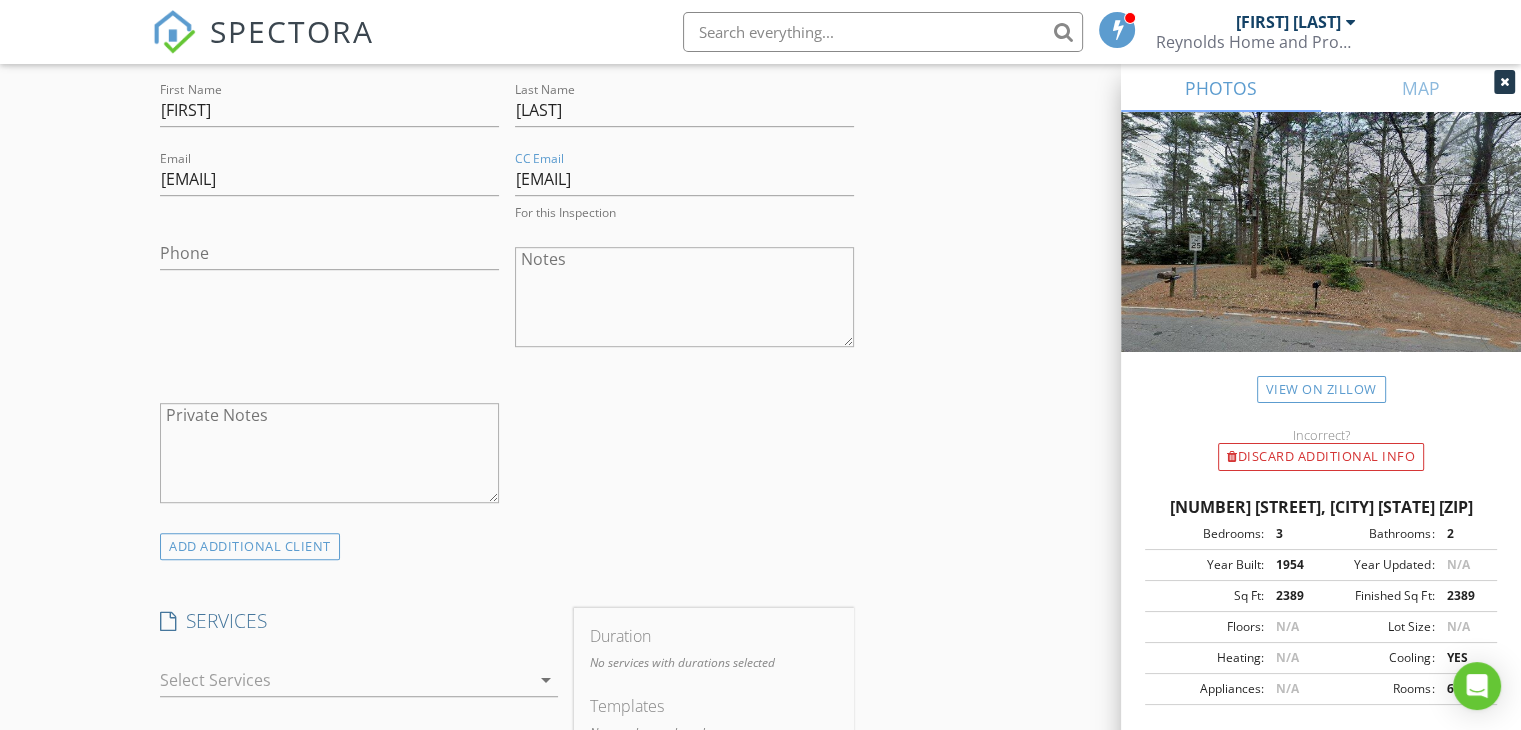 click at bounding box center (345, 680) 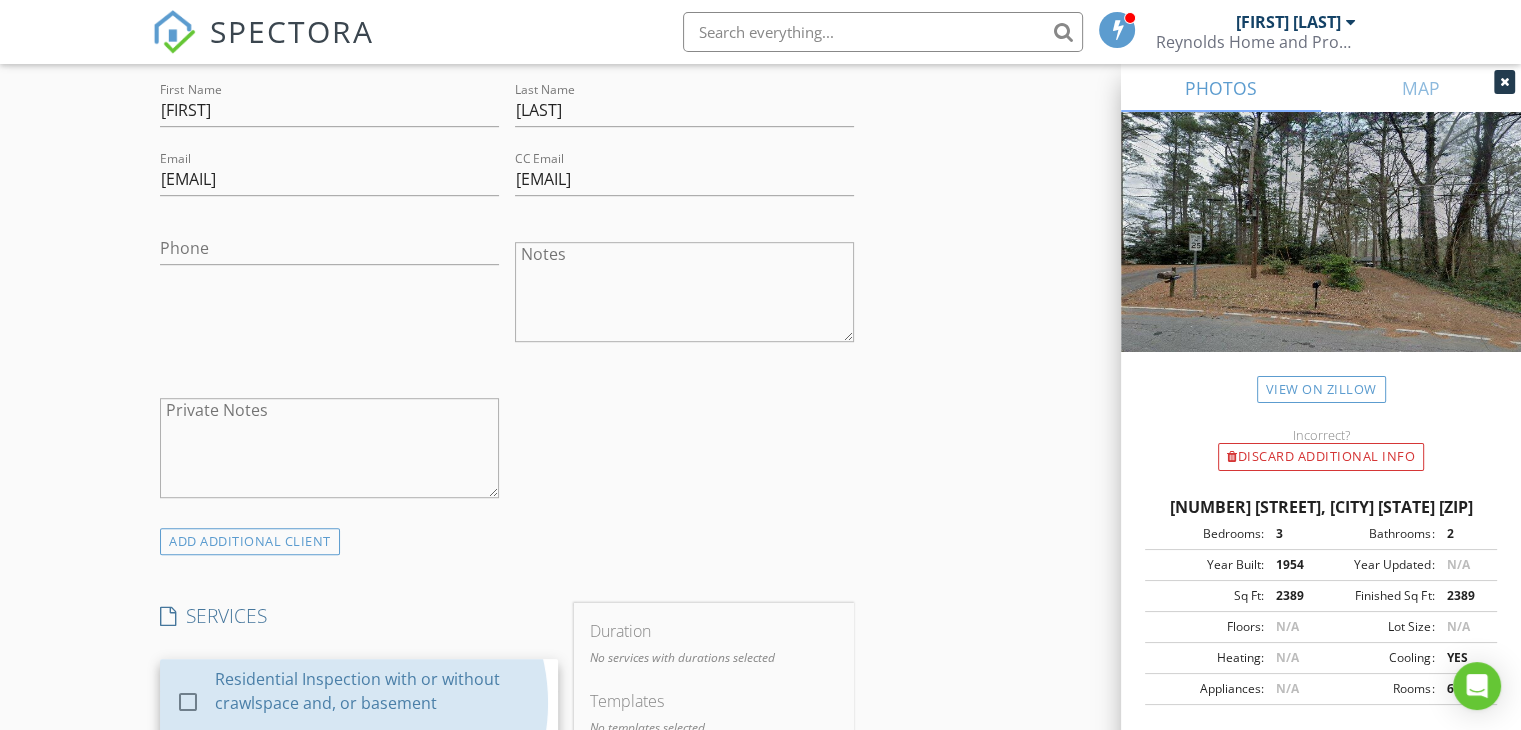 click on "Residential Inspection with or without crawlspace and, or basement" at bounding box center [379, 703] 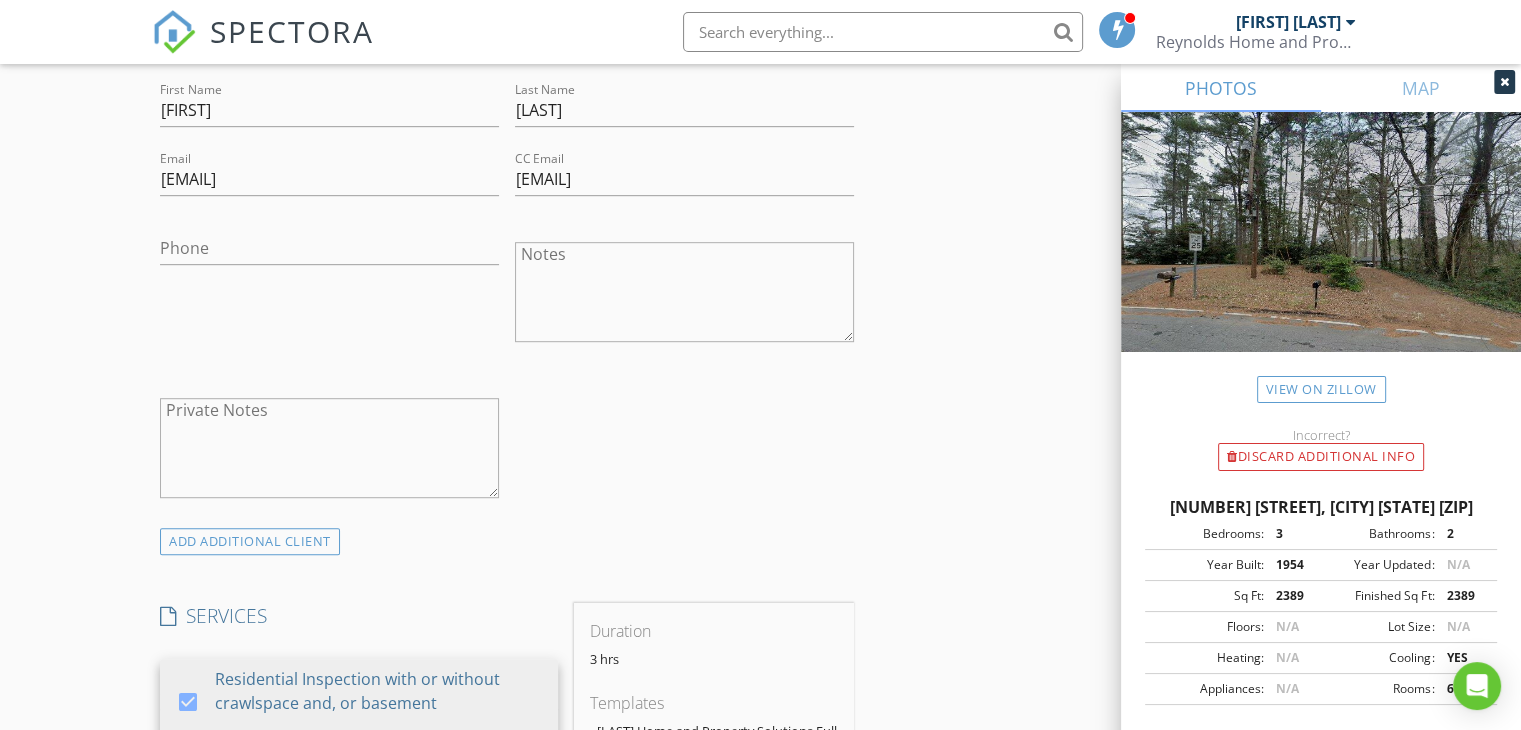 click on "ADD ADDITIONAL client" at bounding box center [507, 541] 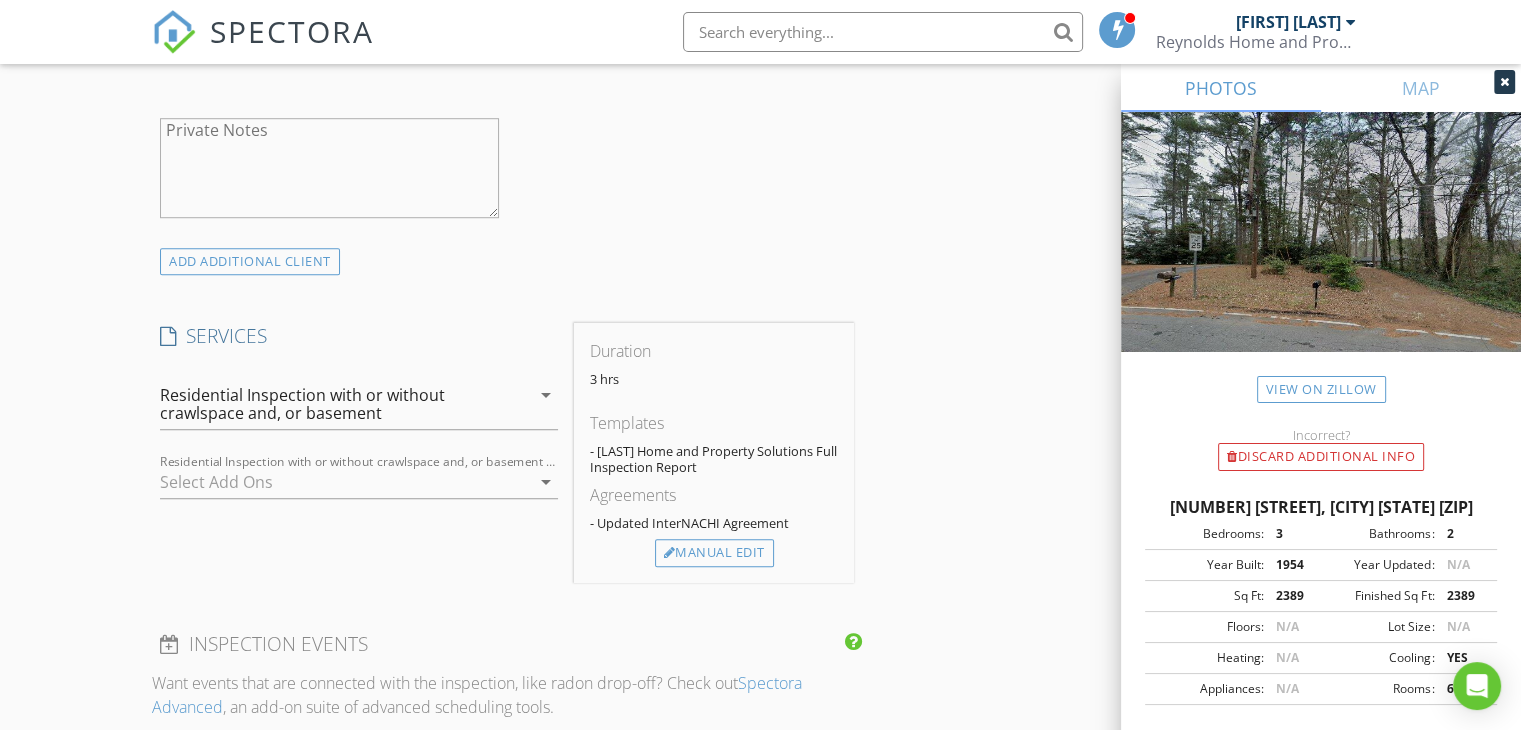scroll, scrollTop: 1396, scrollLeft: 0, axis: vertical 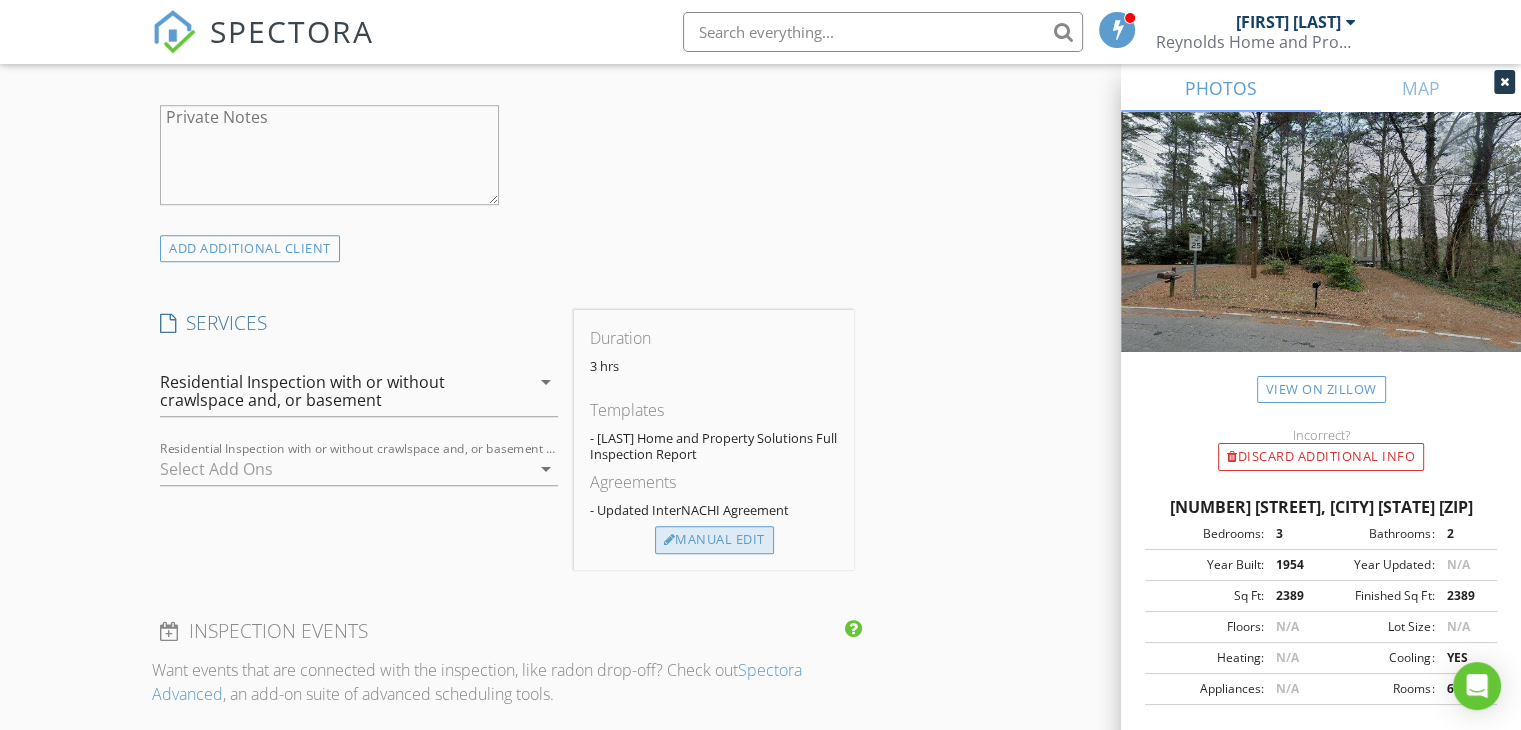 click on "Manual Edit" at bounding box center (714, 540) 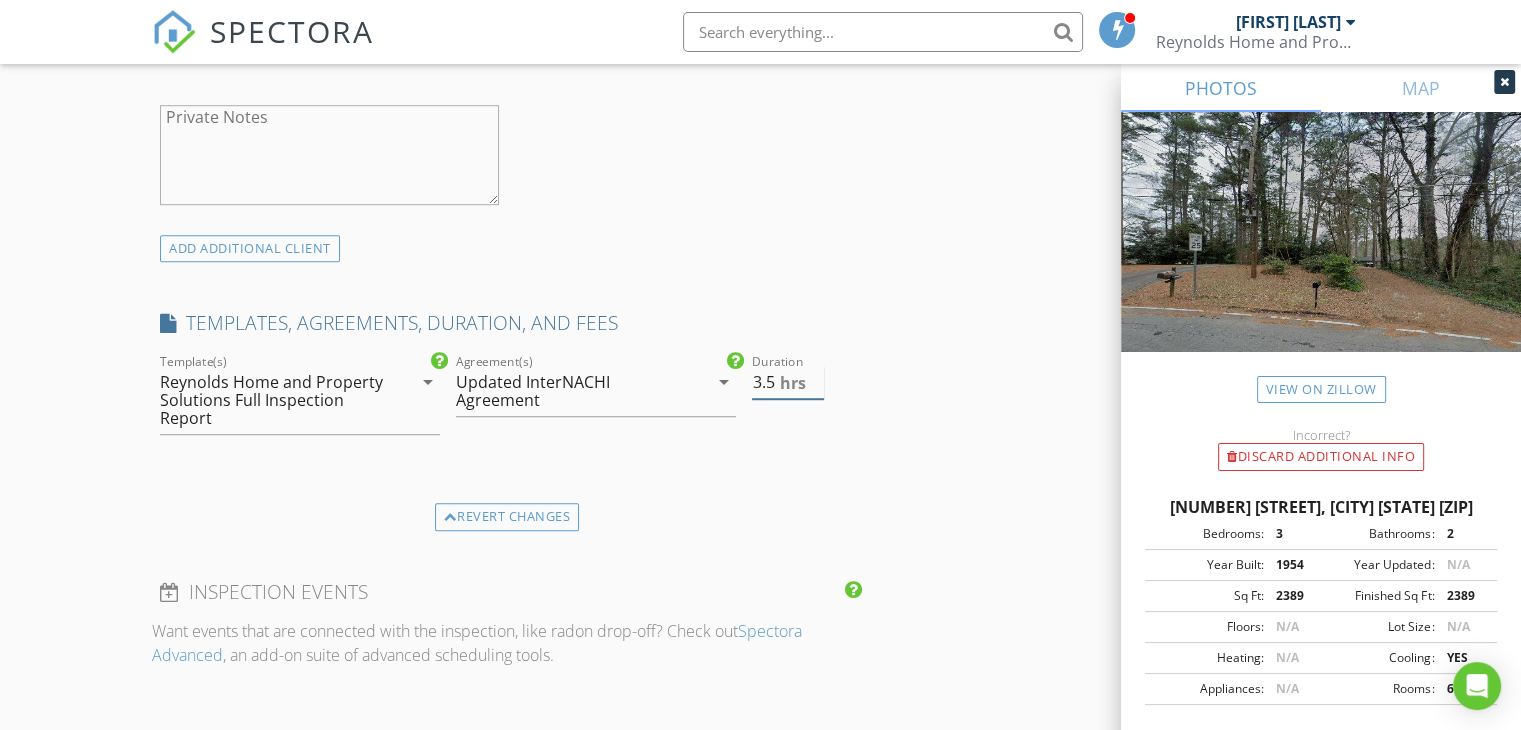 click on "3.5" at bounding box center (788, 382) 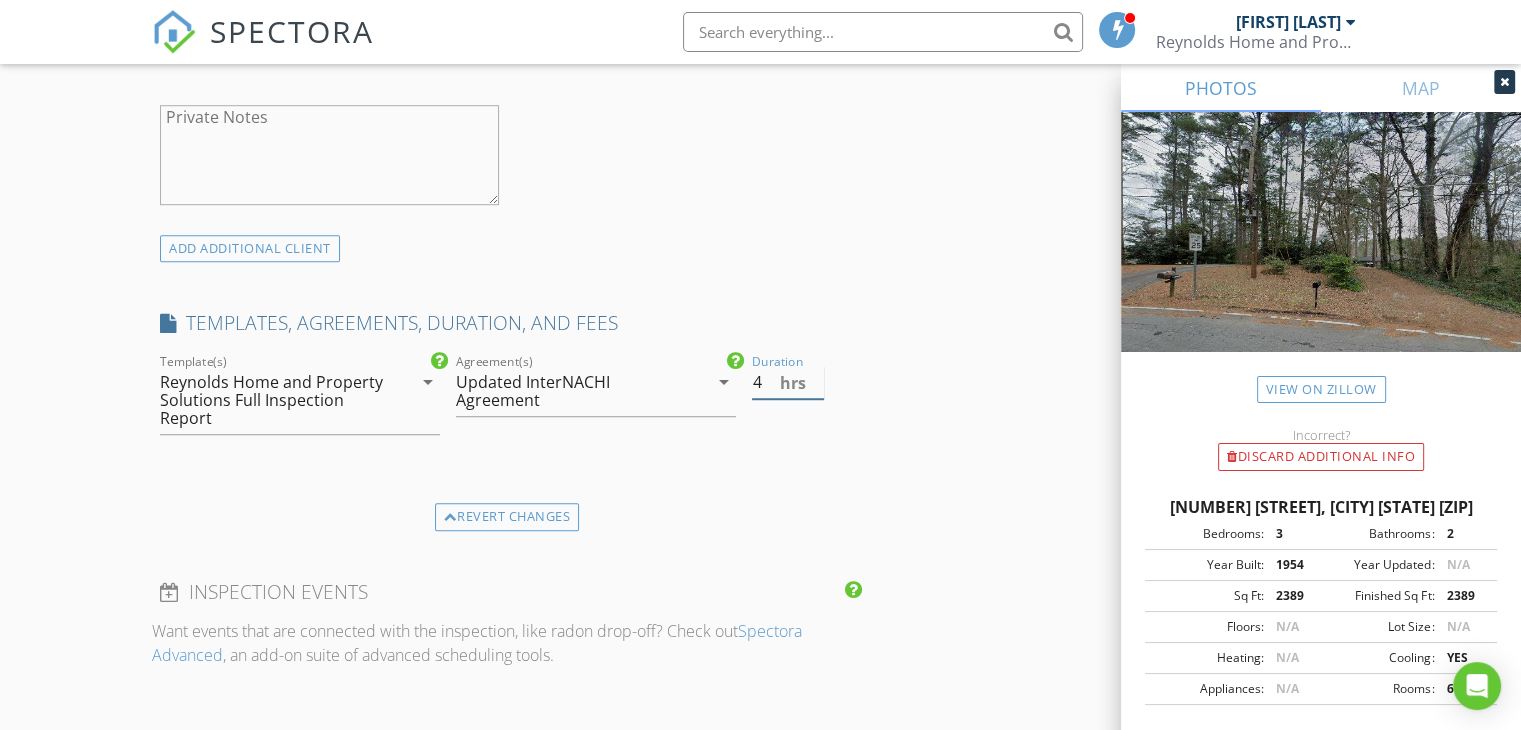 type on "4" 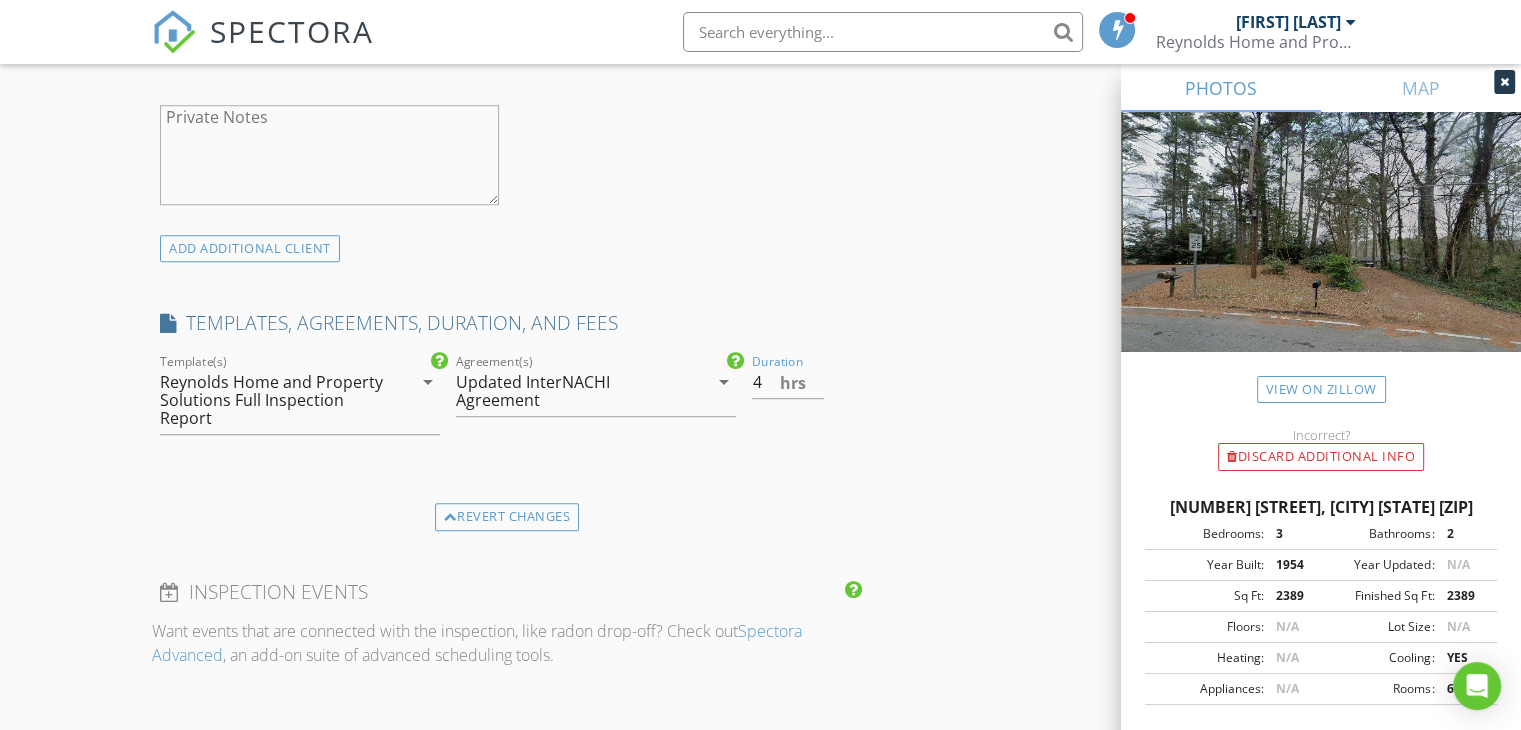 click on "INSPECTOR(S)
check_box   Tyler Reynolds   PRIMARY   check_box_outline_blank   Jay Jackson     check_box_outline_blank   William Traynham     check_box_outline_blank   Akeem Reed     Tyler Reynolds arrow_drop_down   check_box_outline_blank Tyler Reynolds specifically requested
Date/Time
08/05/2025 10:00 AM
Location
Address Search       Address 3106 Jodeco Dr   Unit   City Jonesboro   State GA   Zip 30236   County Clayton     Square Feet 3388   Year Built 1954   Foundation arrow_drop_down     Tyler Reynolds     21.2 miles     (31 minutes)
client
check_box Enable Client CC email for this inspection   Client Search     check_box_outline_blank Client is a Company/Organization     First Name Gertie   Last Name Louis-Charles   Email louischarles.gertie@gmail.com   CC Email gilda.marchena@gmail.com   Phone           Notes   Private Notes          check_box" at bounding box center (507, 232) 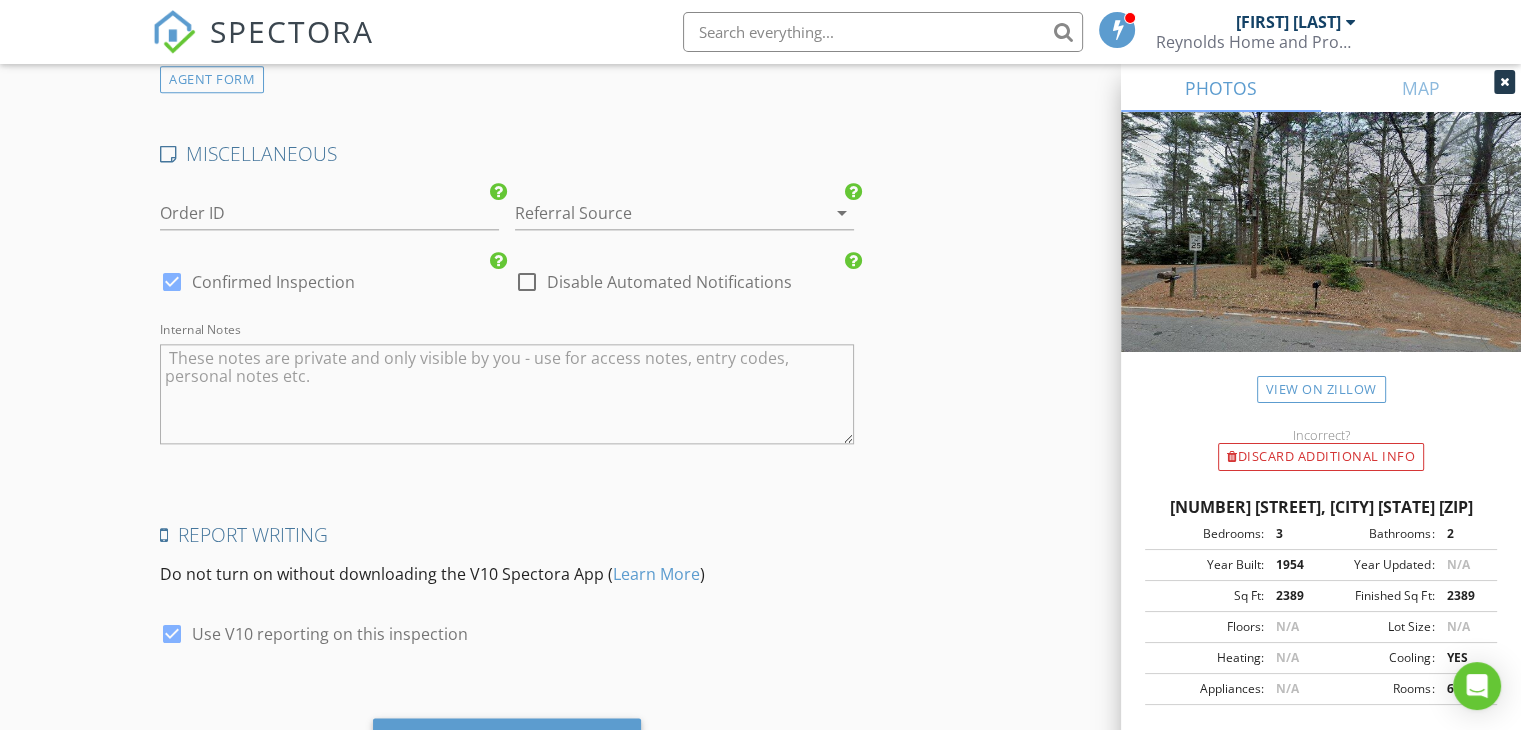 scroll, scrollTop: 2455, scrollLeft: 0, axis: vertical 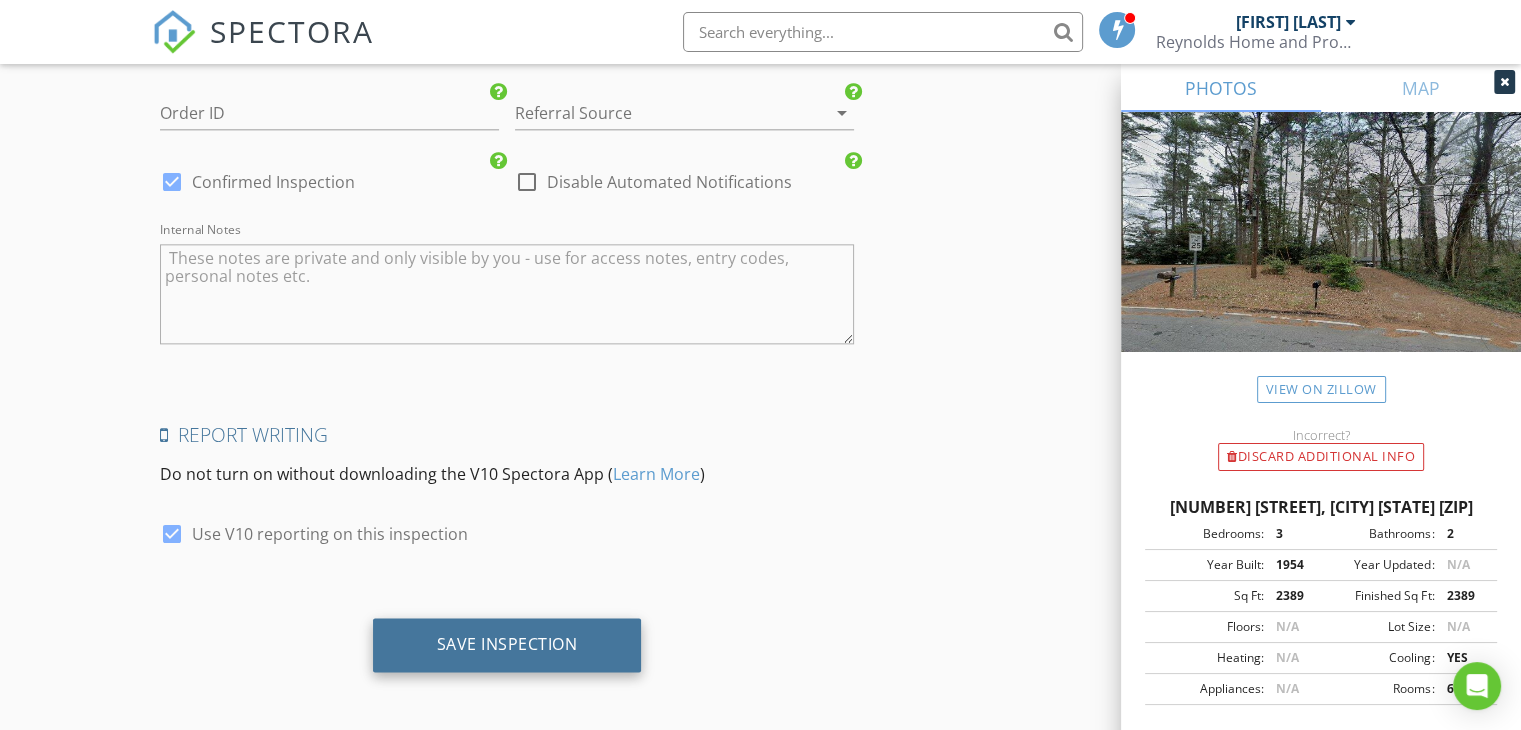click on "Save Inspection" at bounding box center (507, 644) 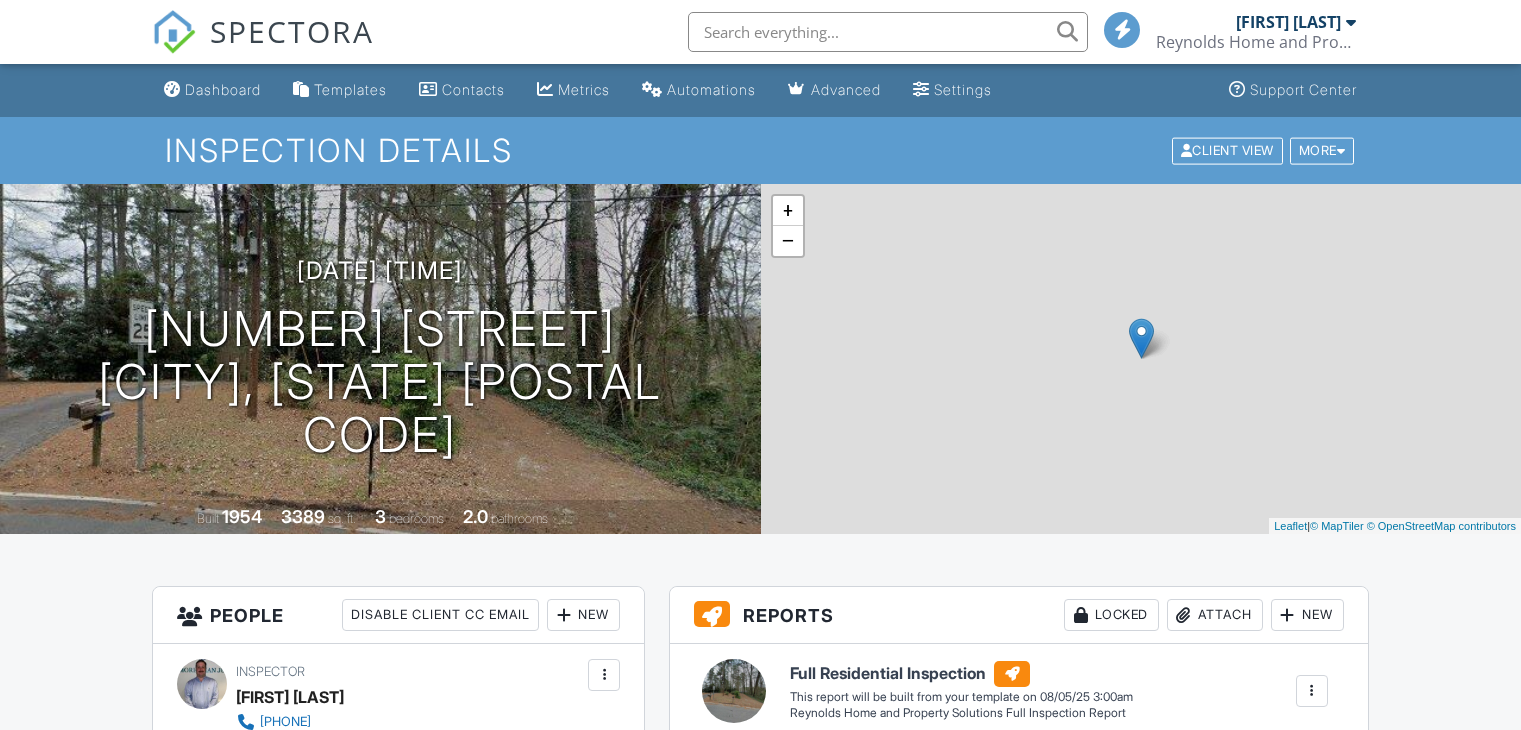 scroll, scrollTop: 758, scrollLeft: 0, axis: vertical 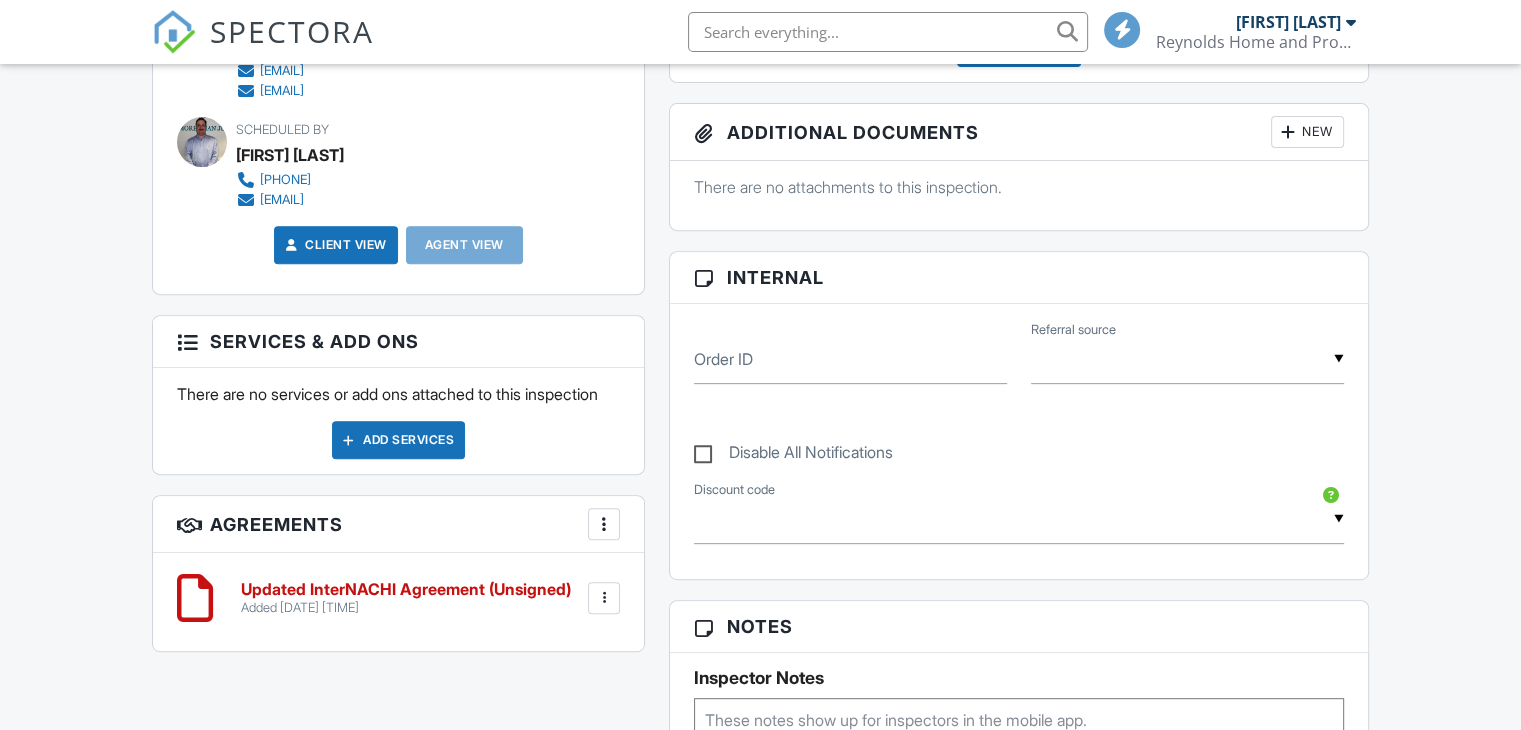 click at bounding box center [604, 598] 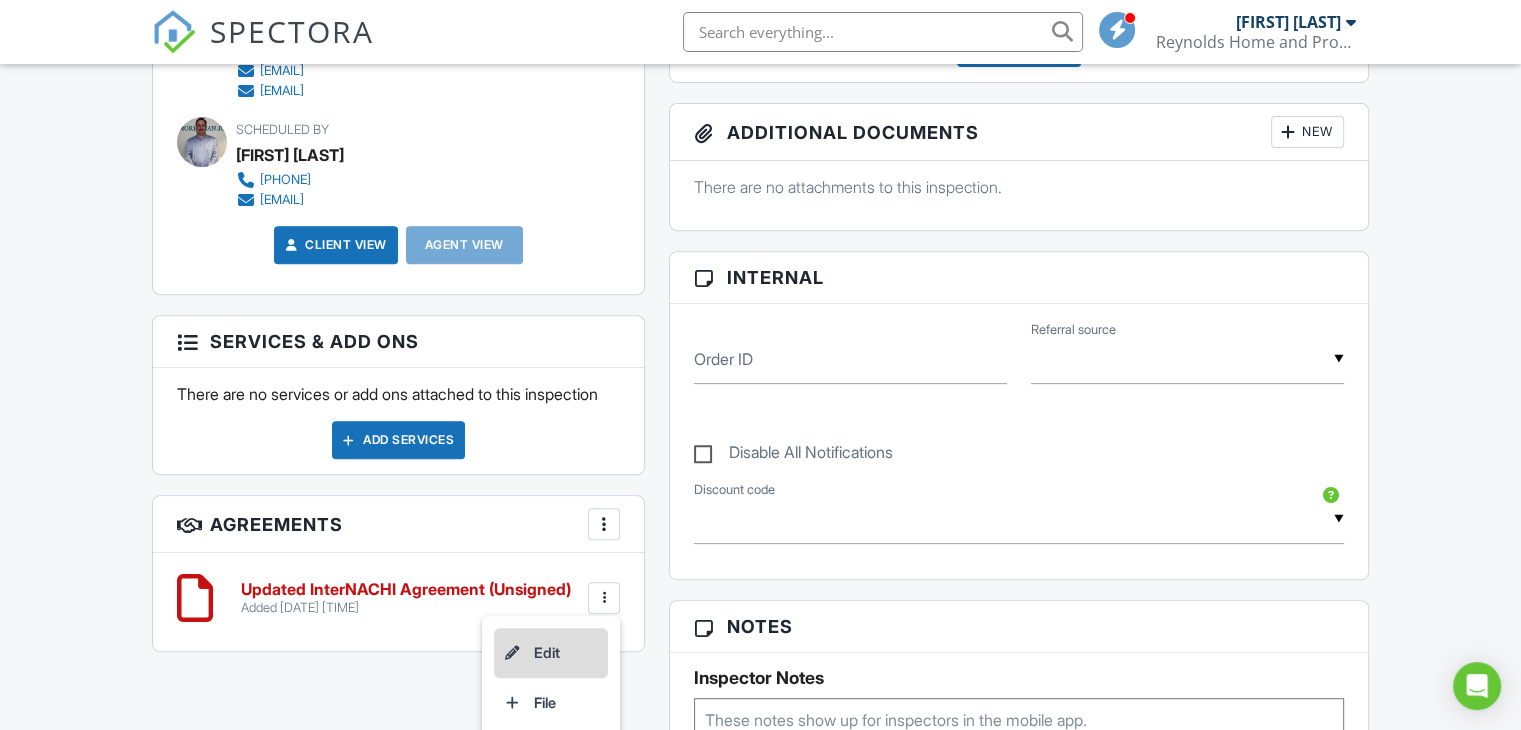 click on "Edit" at bounding box center [551, 653] 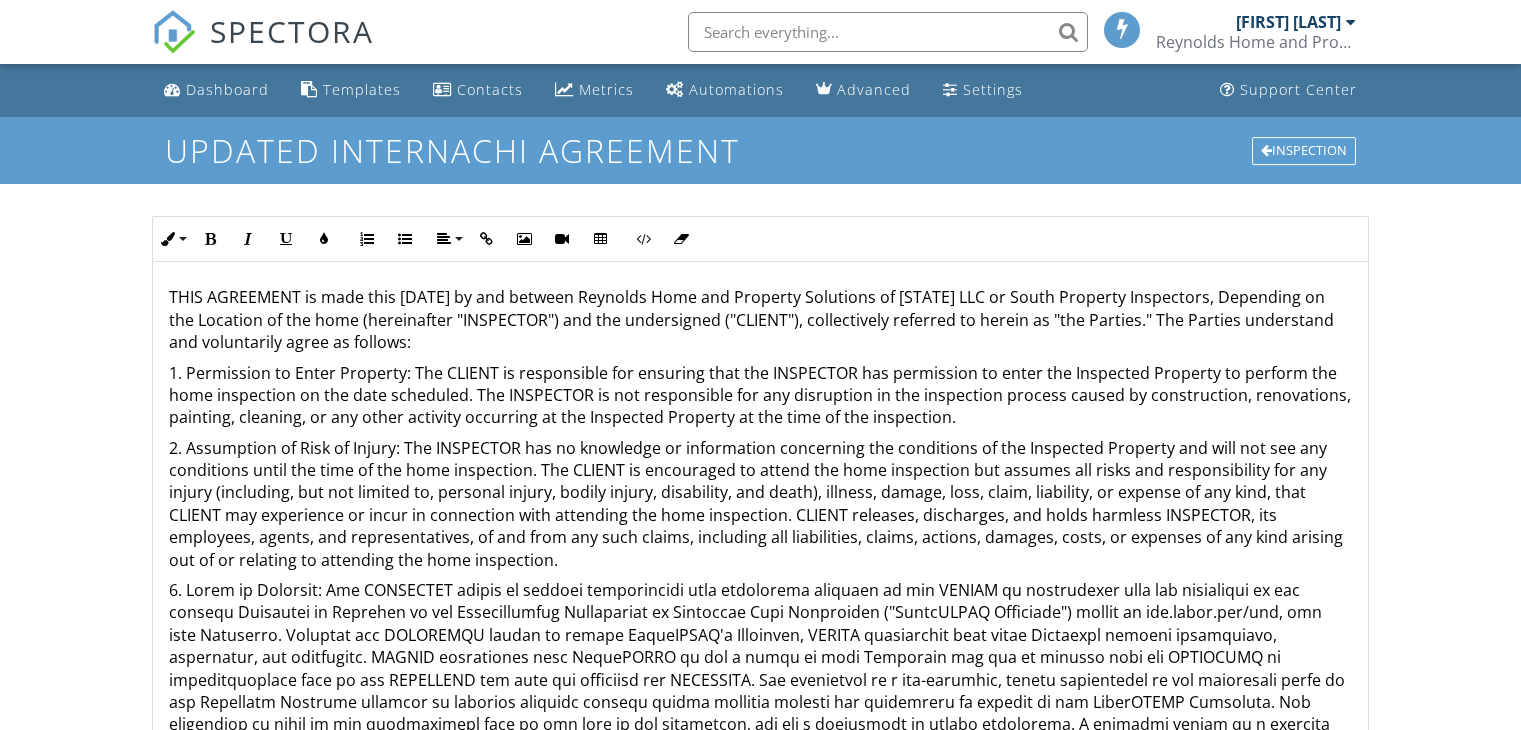 scroll, scrollTop: 0, scrollLeft: 0, axis: both 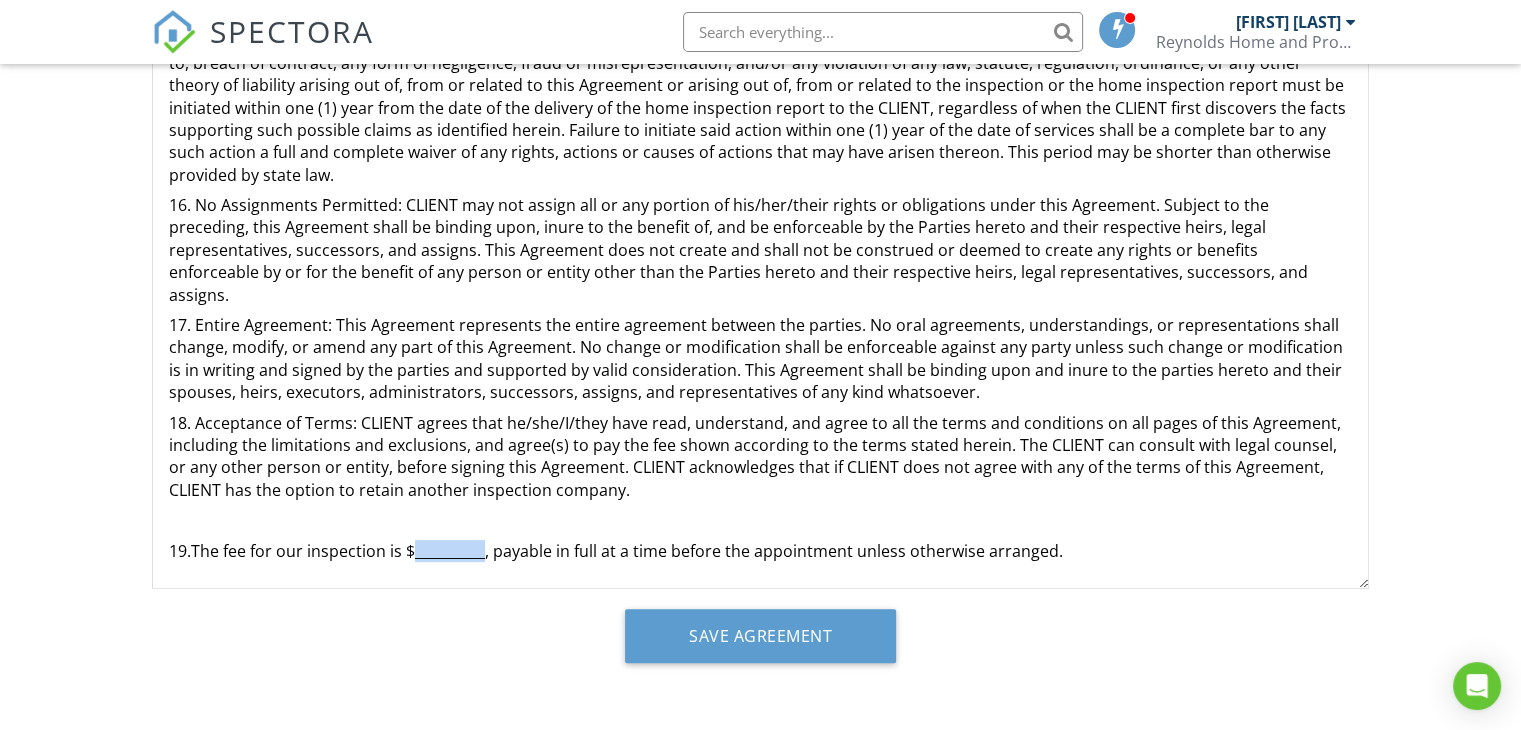 drag, startPoint x: 414, startPoint y: 463, endPoint x: 482, endPoint y: 461, distance: 68.0294 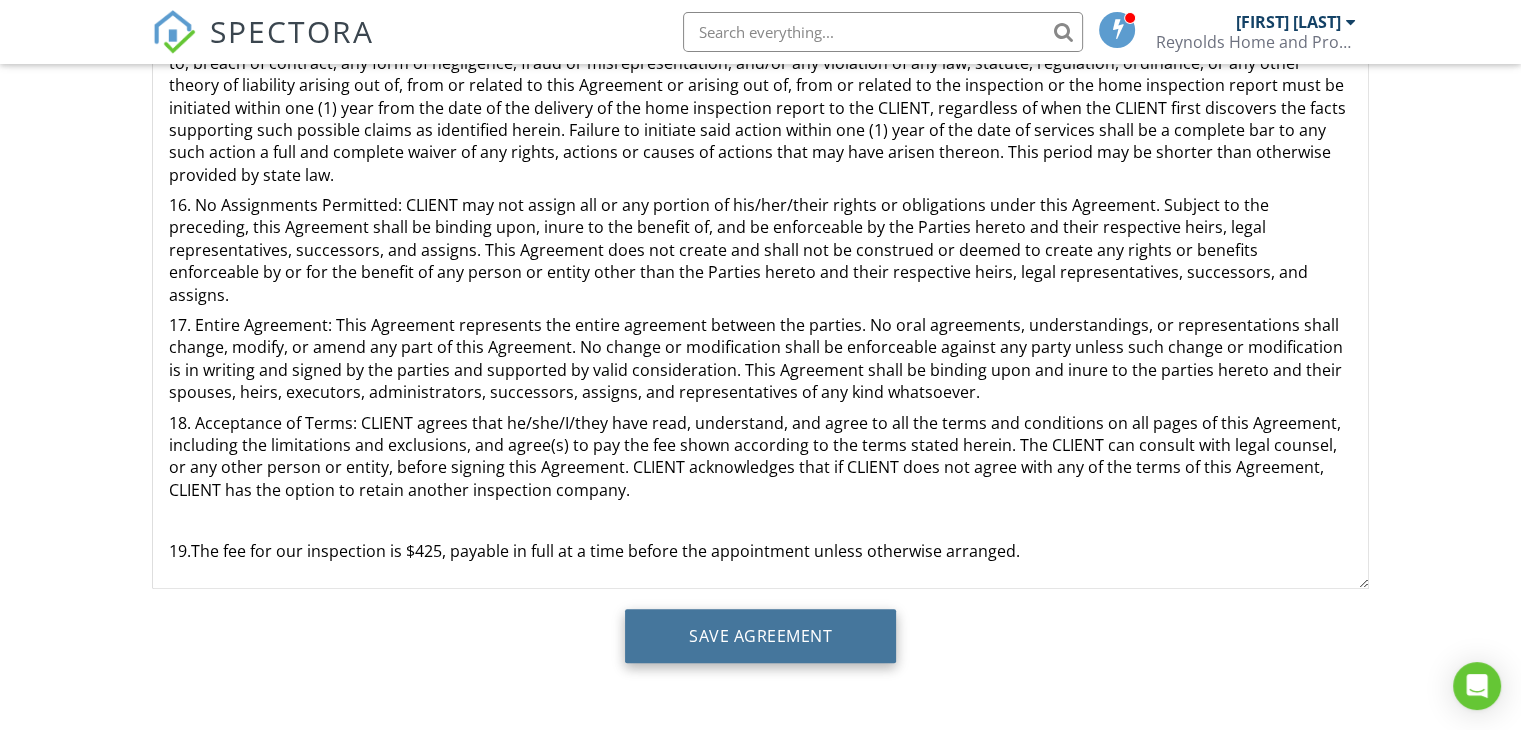 click on "Save Agreement" at bounding box center [760, 636] 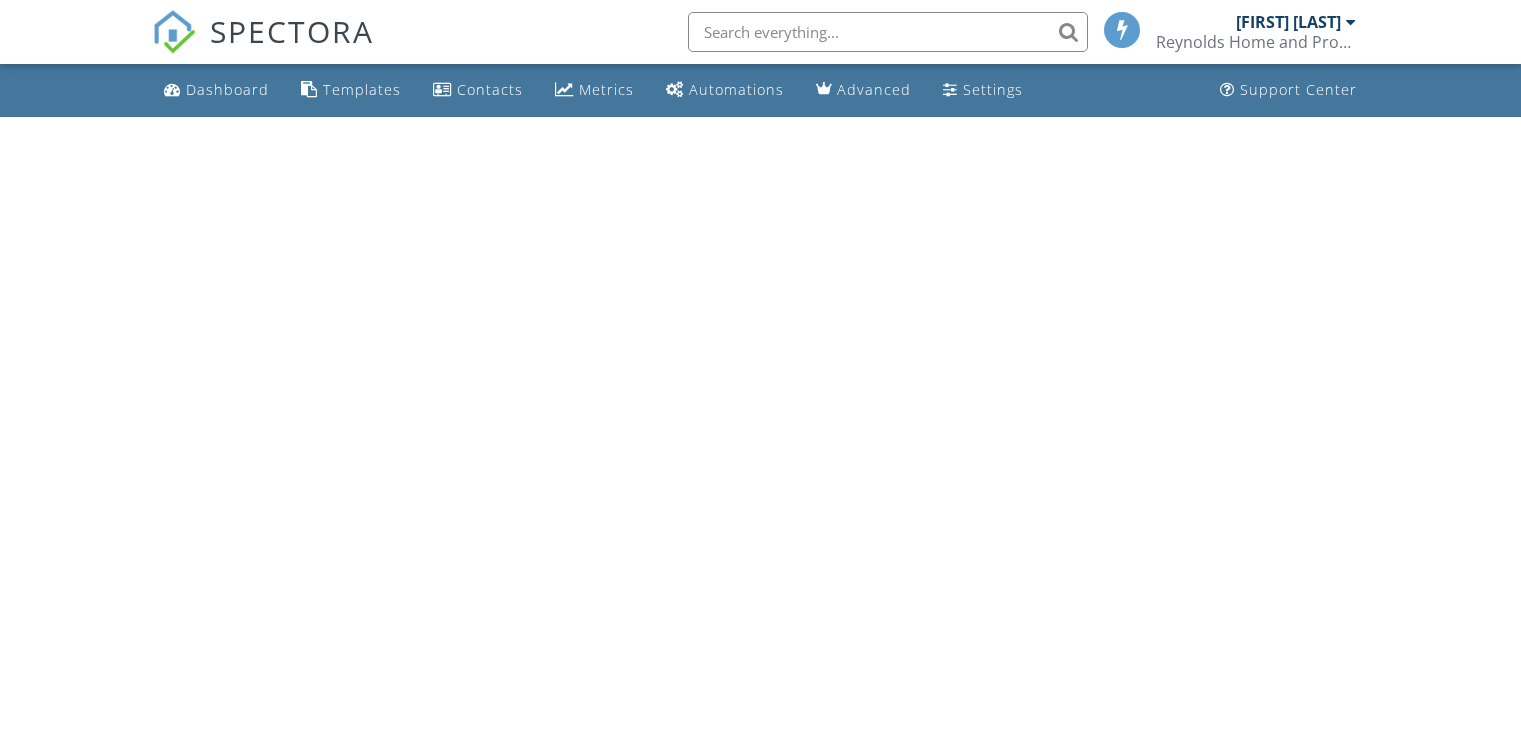 scroll, scrollTop: 0, scrollLeft: 0, axis: both 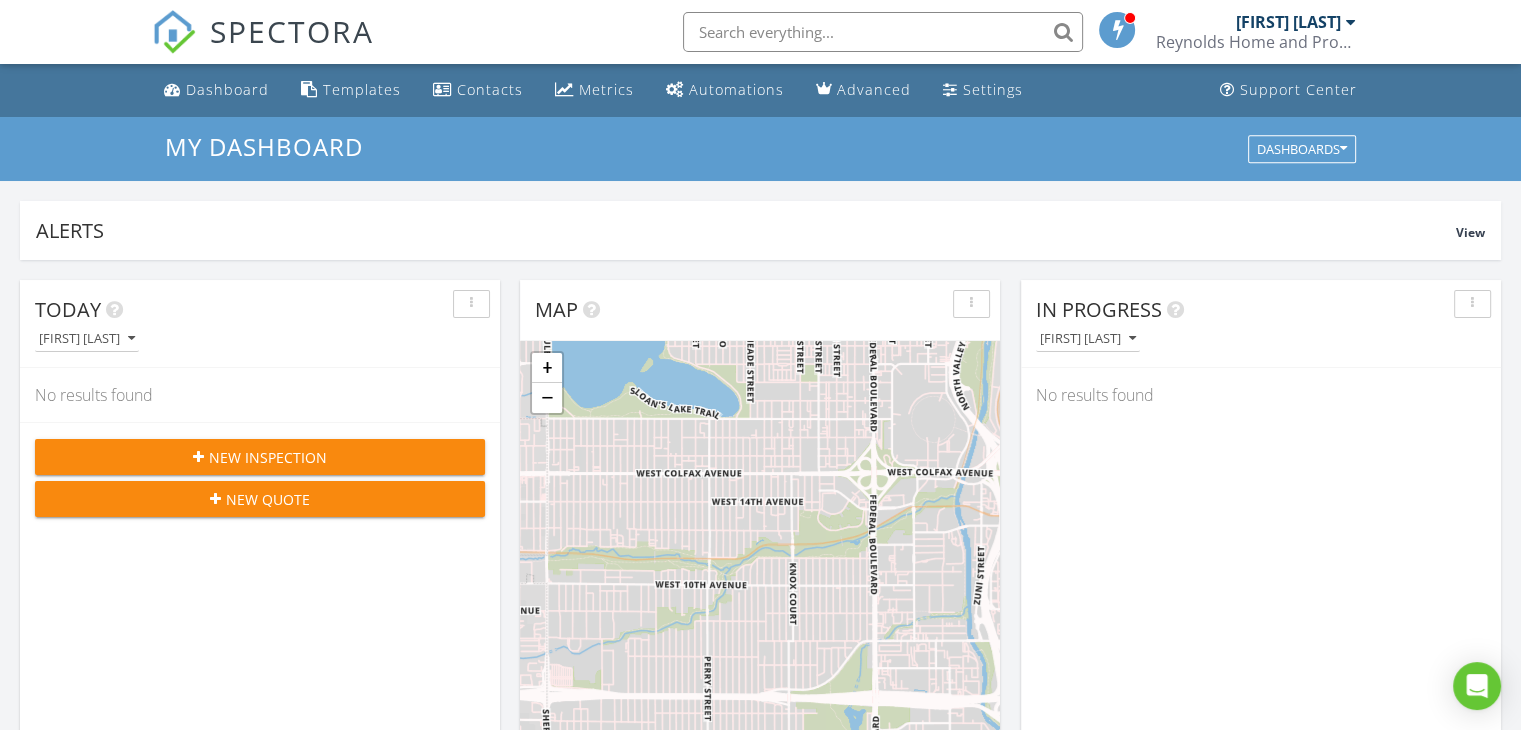 click at bounding box center (883, 32) 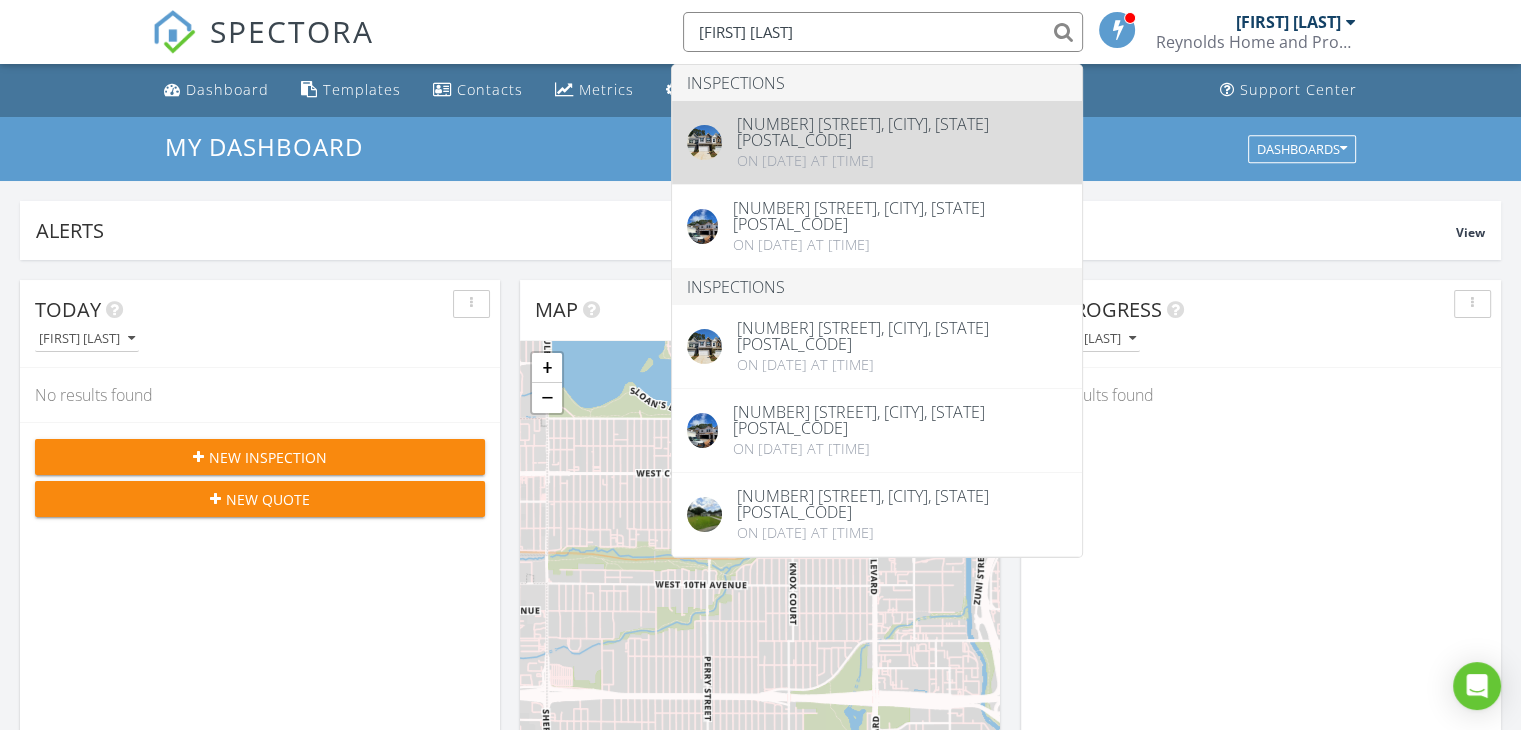 type on "althea davis" 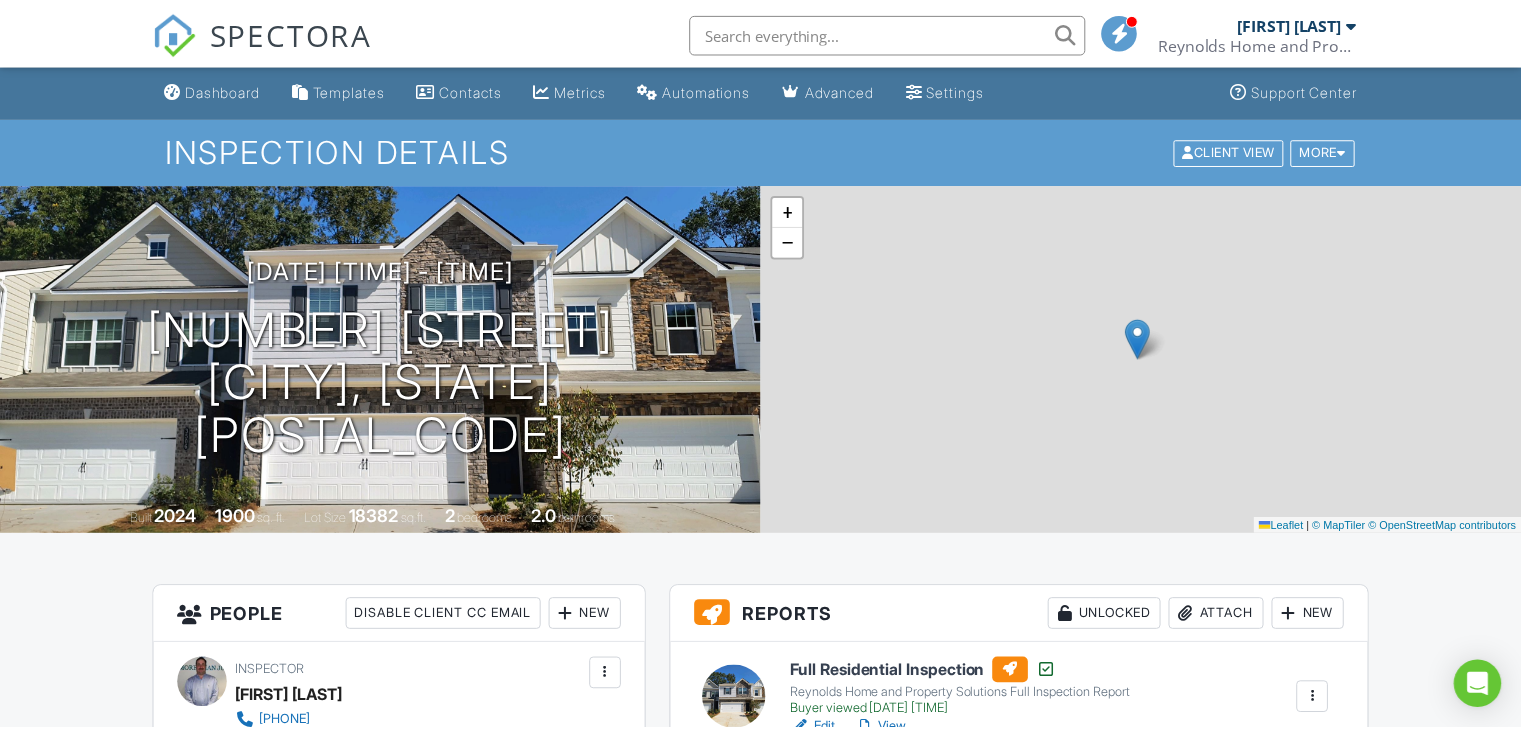 scroll, scrollTop: 0, scrollLeft: 0, axis: both 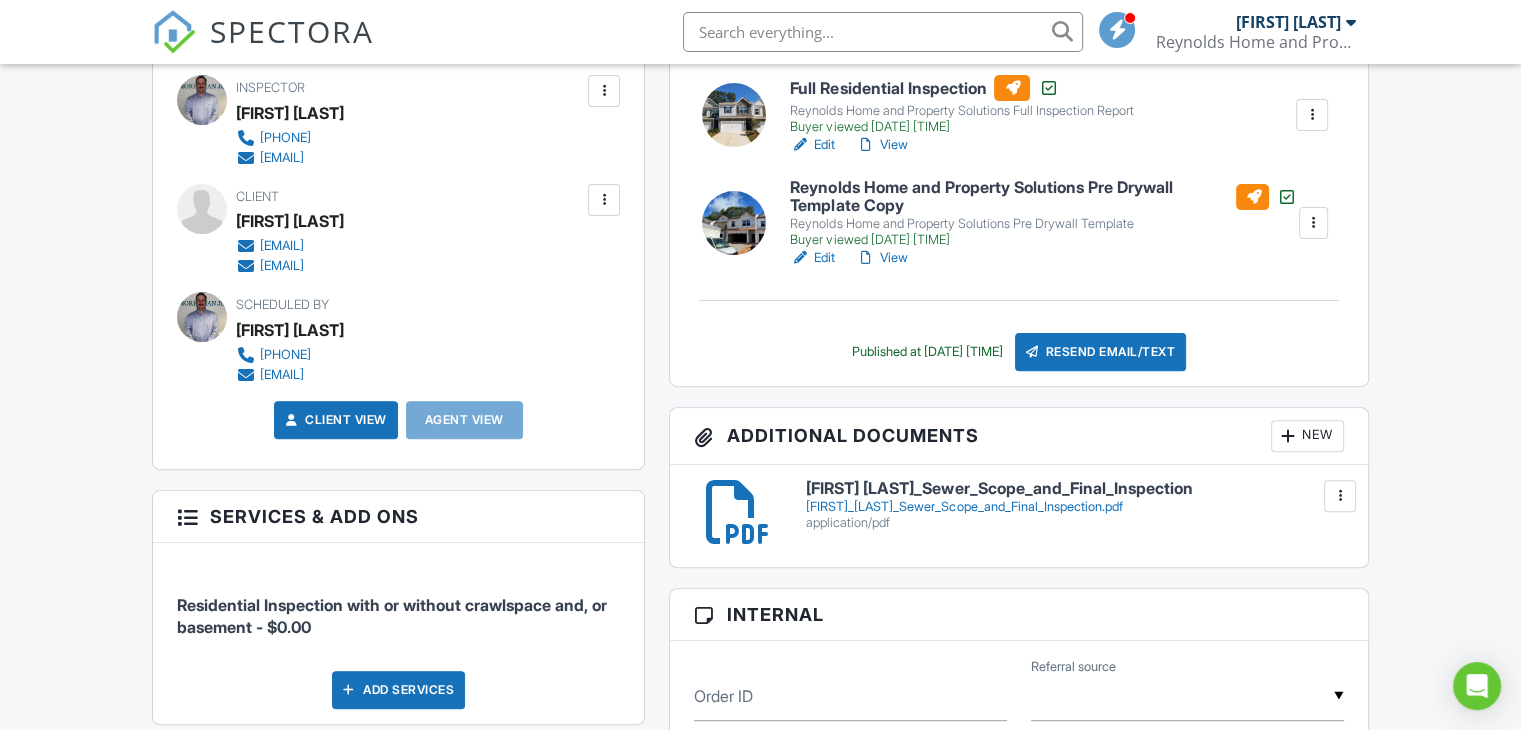 click at bounding box center (738, 512) 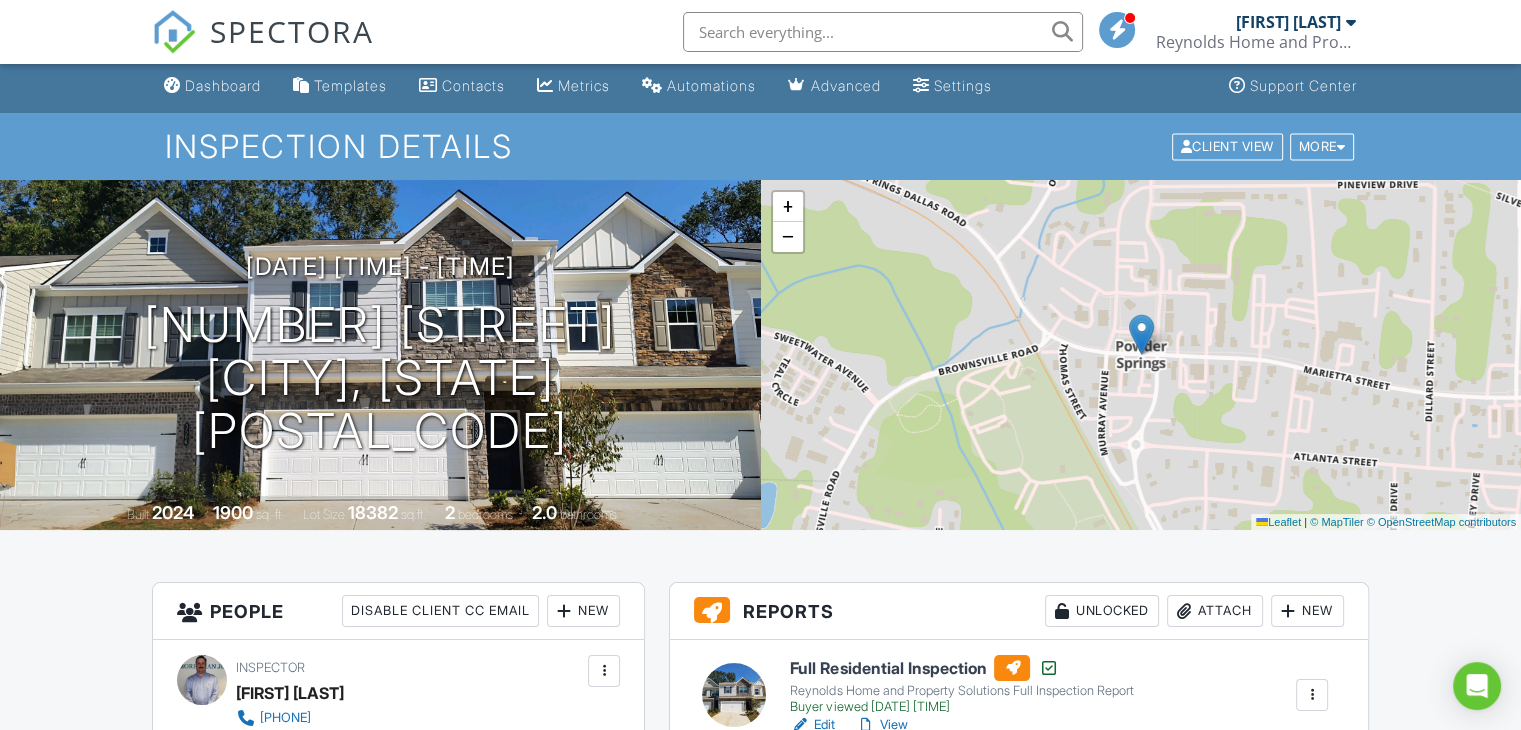 scroll, scrollTop: 0, scrollLeft: 0, axis: both 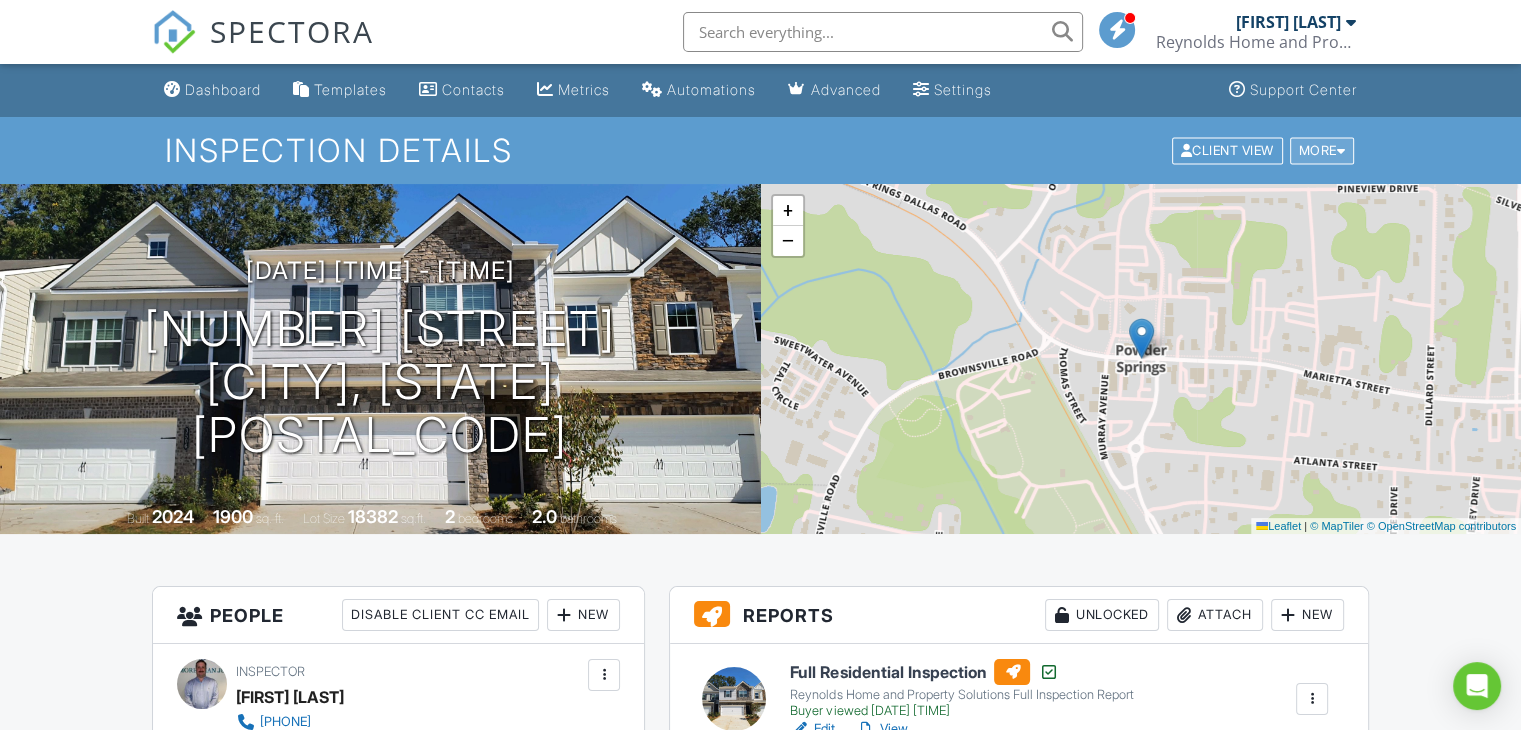click on "More" at bounding box center (1322, 150) 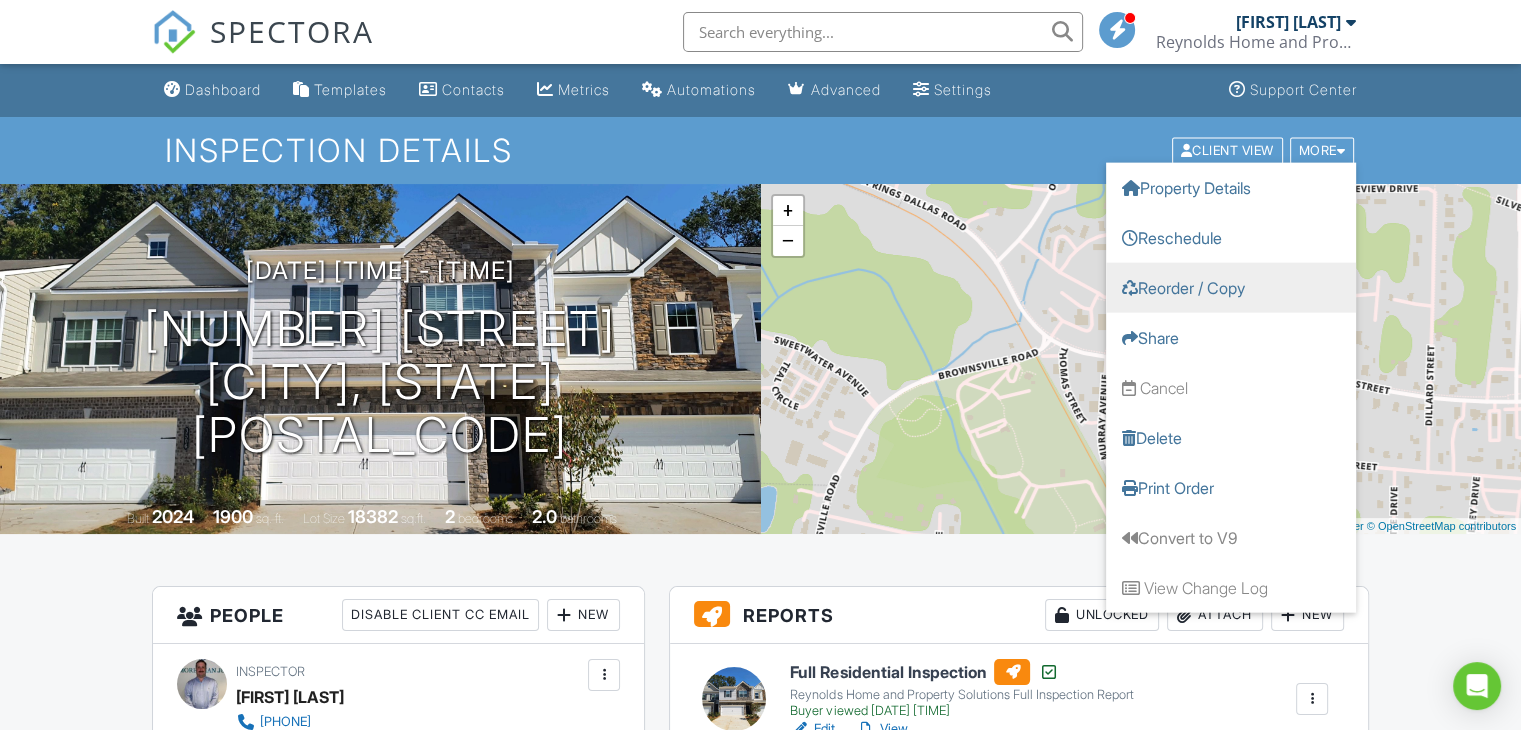 click on "Reorder / Copy" at bounding box center [1231, 287] 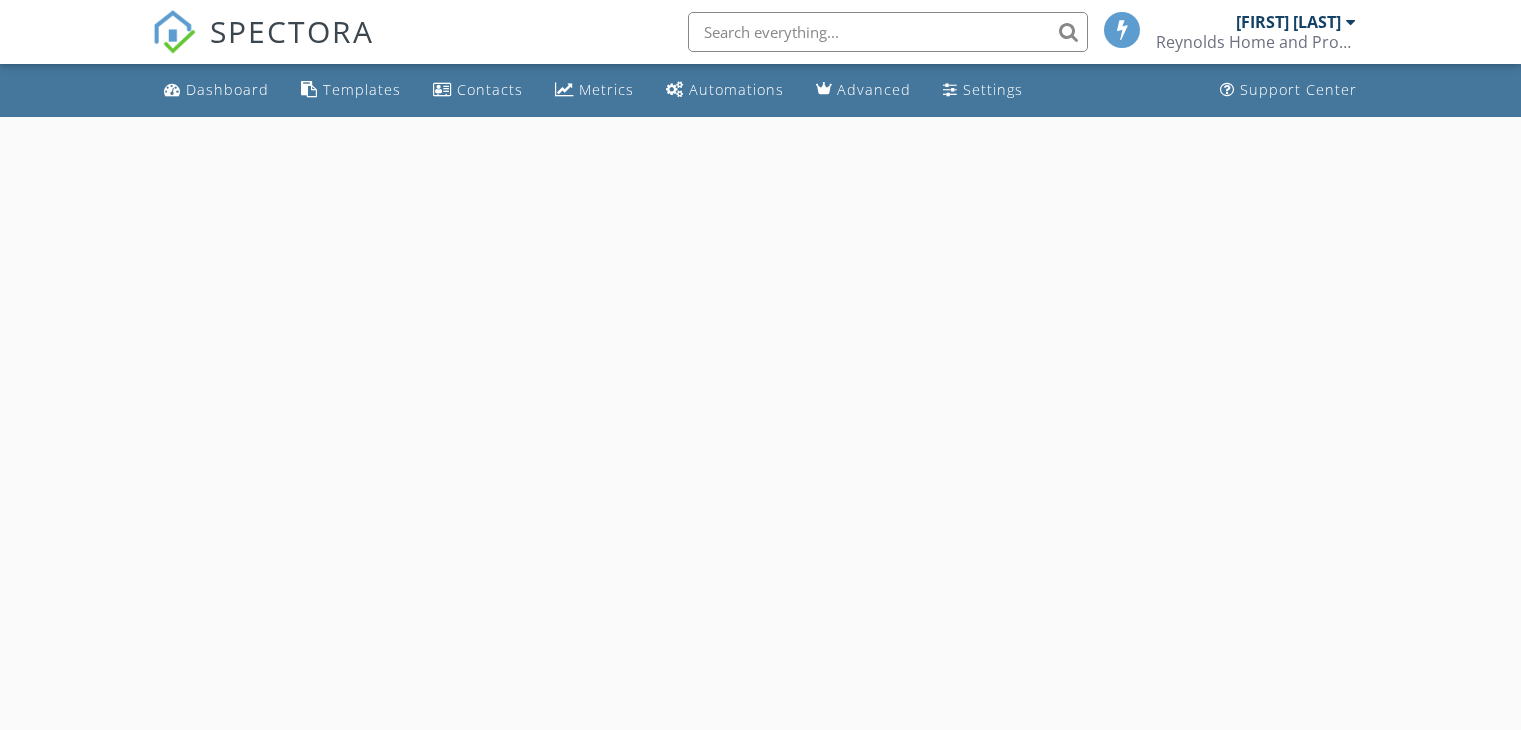 scroll, scrollTop: 0, scrollLeft: 0, axis: both 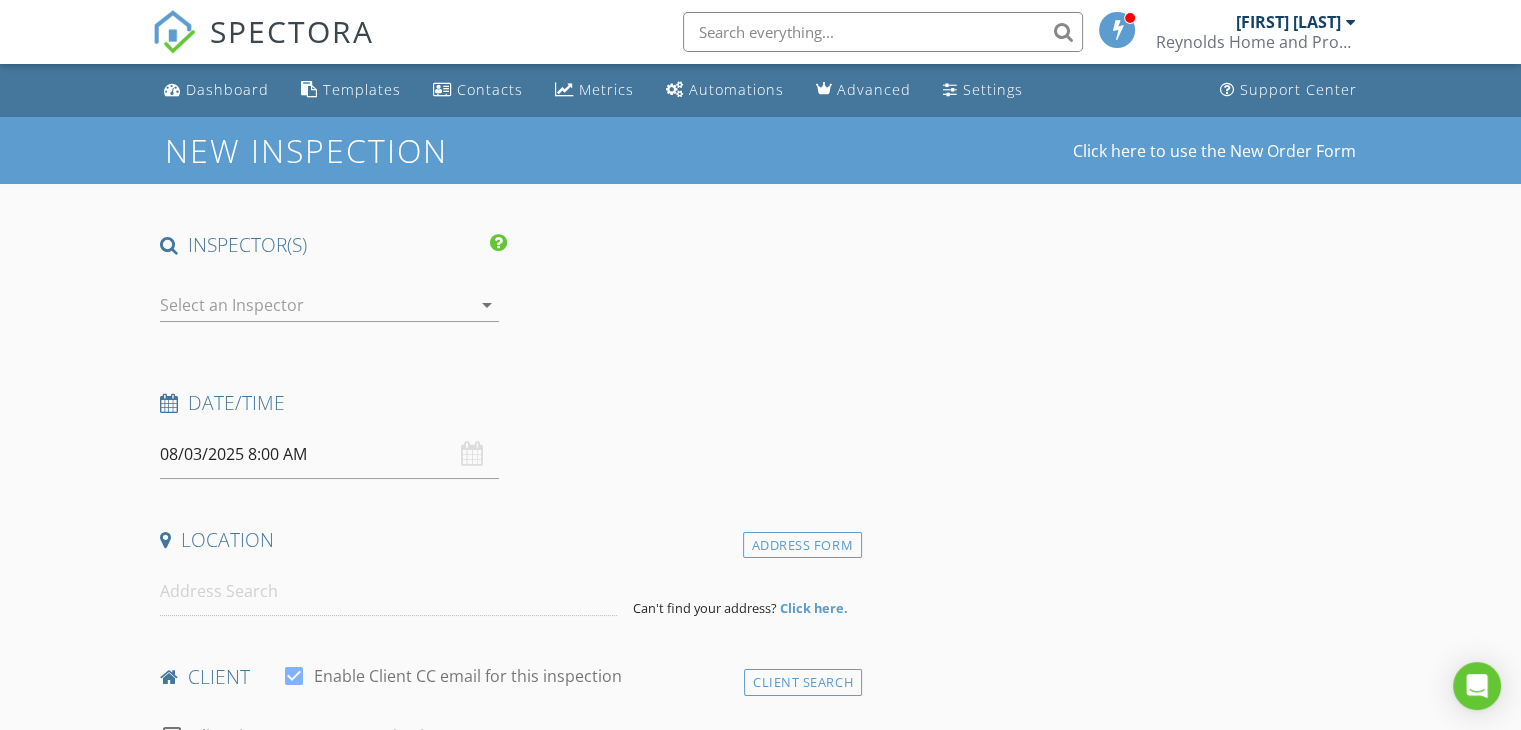 type on "[NAME]" 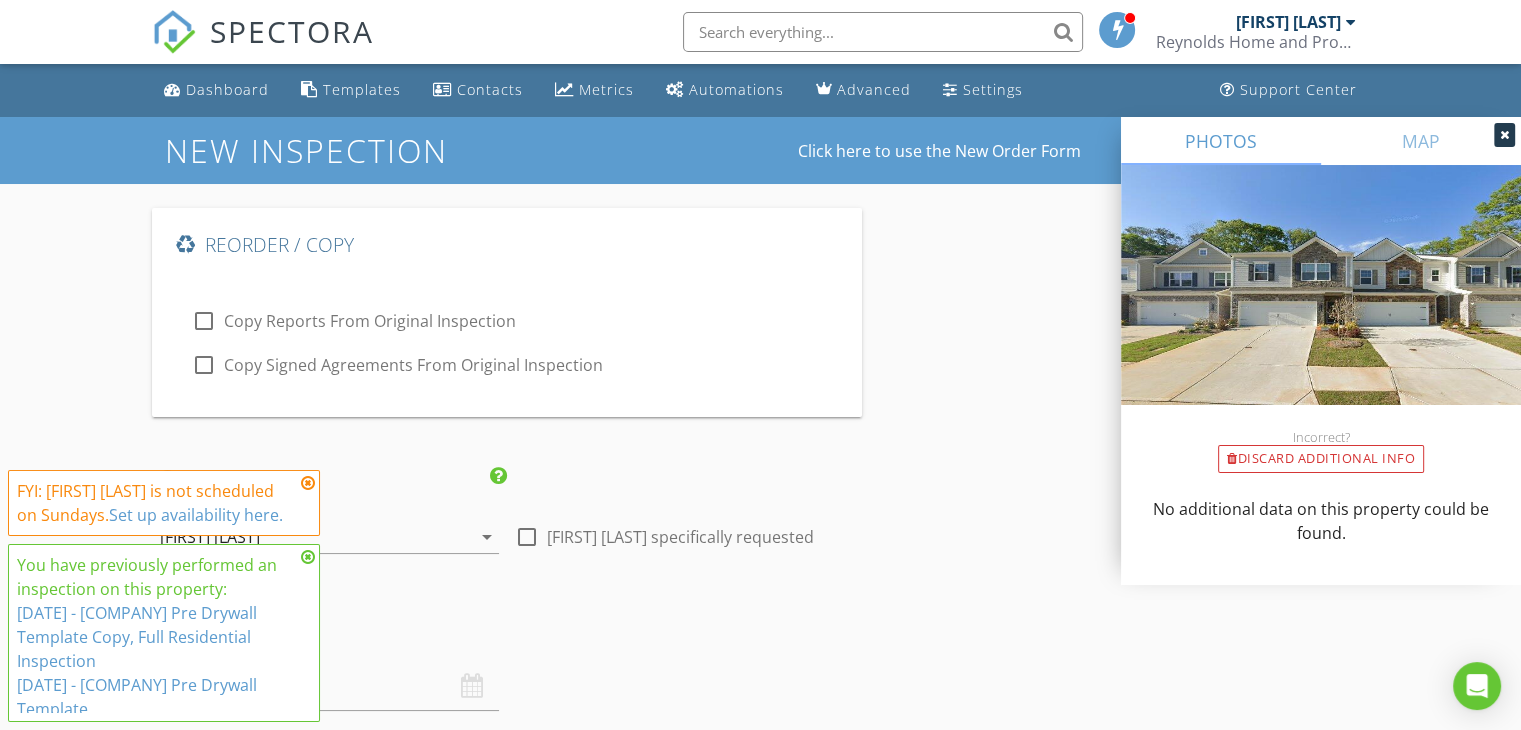click at bounding box center (308, 483) 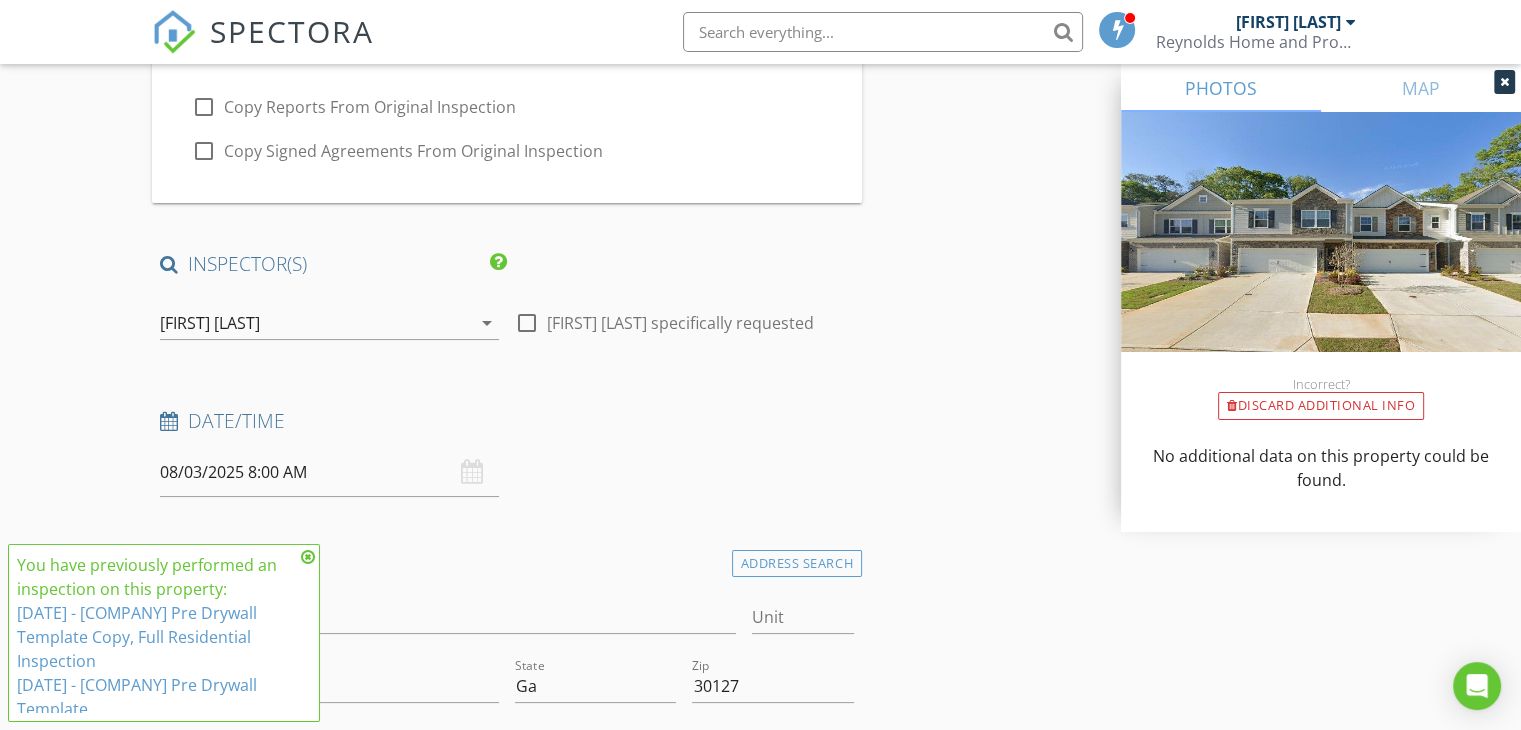 scroll, scrollTop: 215, scrollLeft: 0, axis: vertical 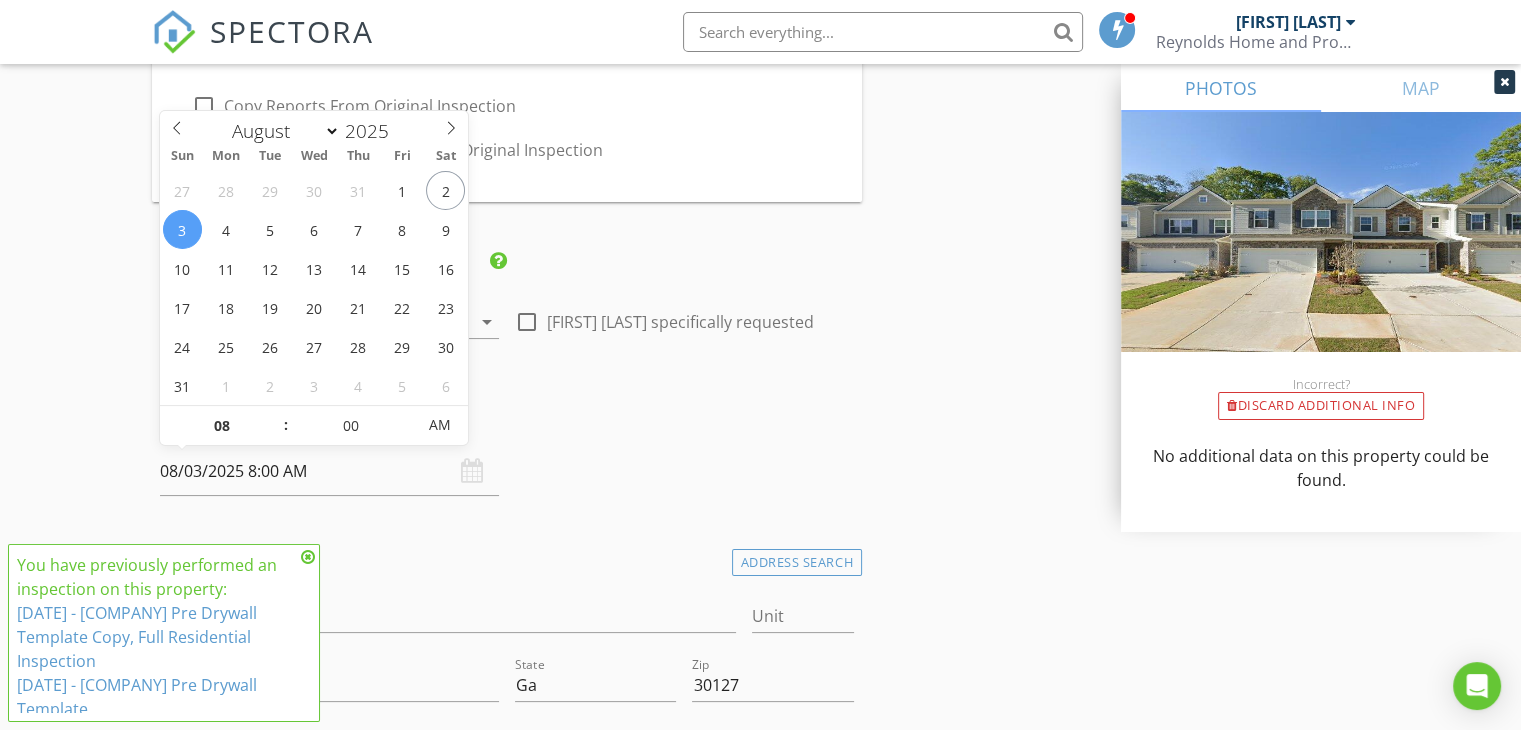 click on "08/03/2025 8:00 AM" at bounding box center [329, 471] 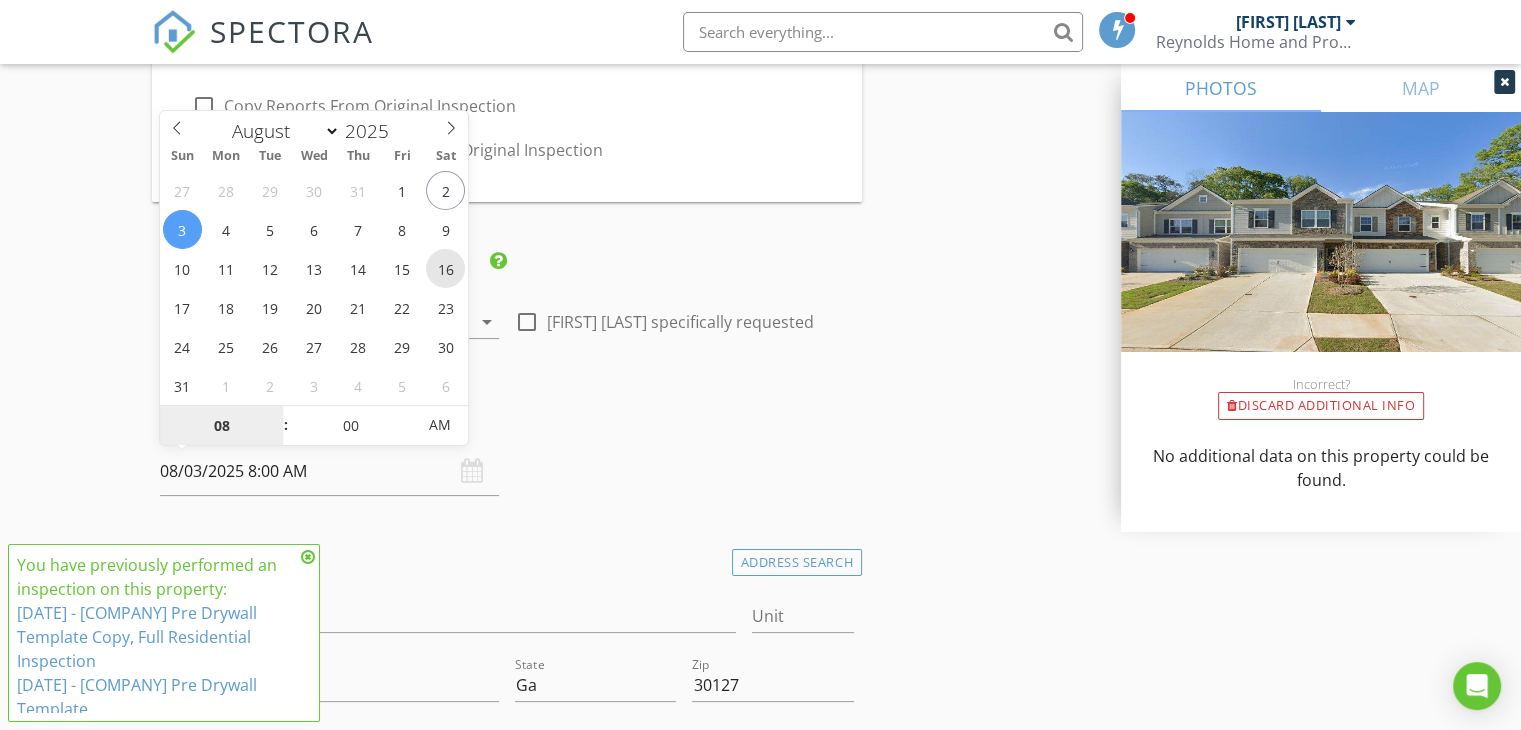 type on "08/16/2025 8:00 AM" 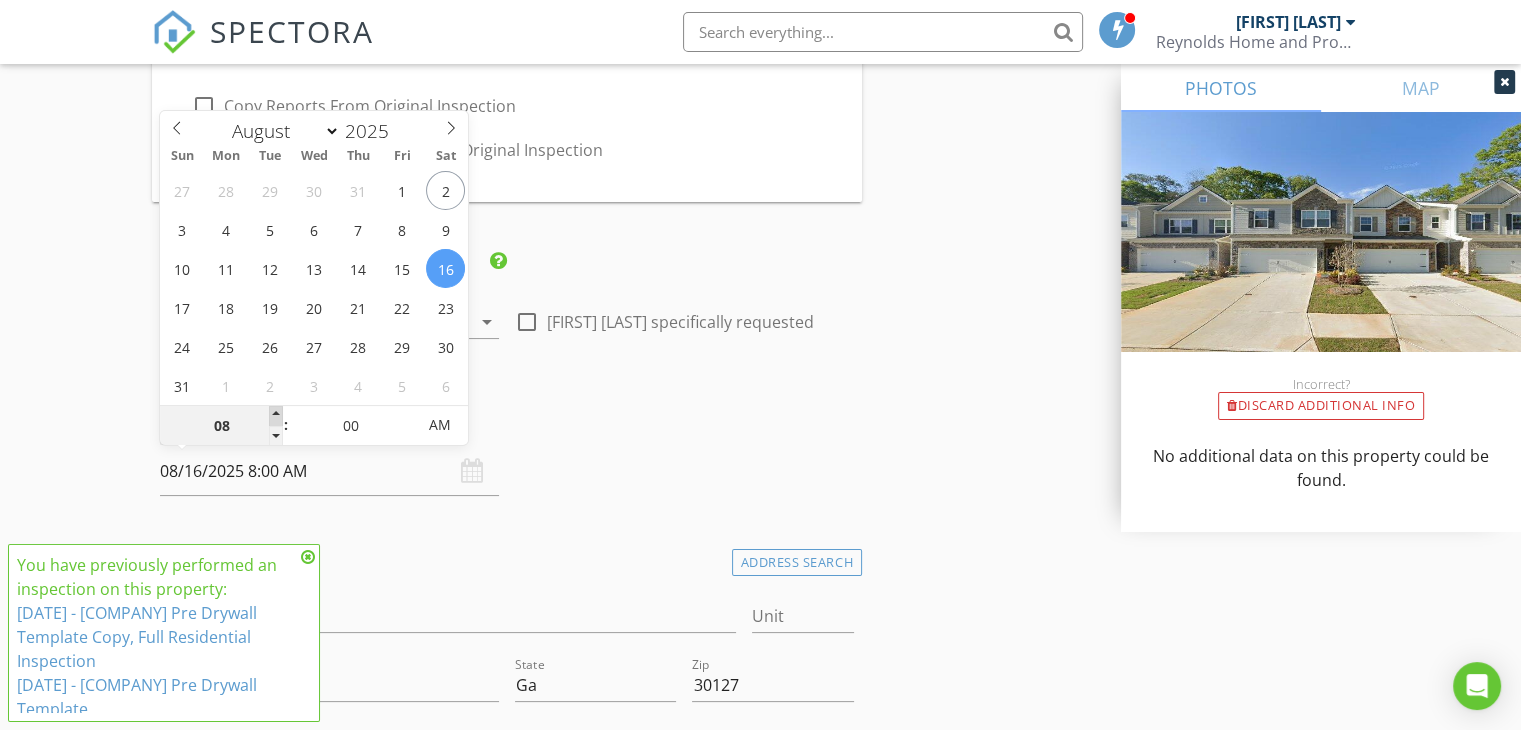 type on "09" 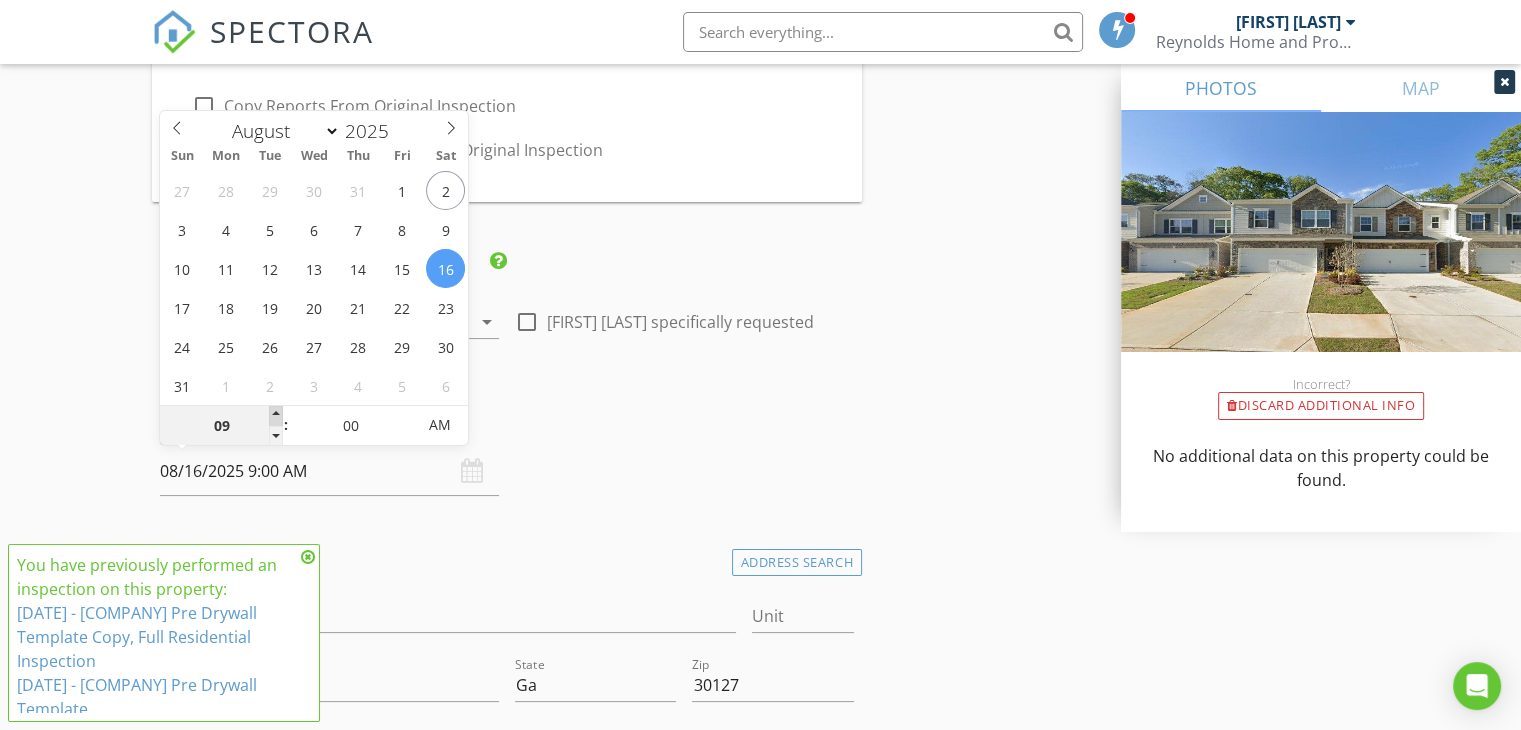click at bounding box center [276, 416] 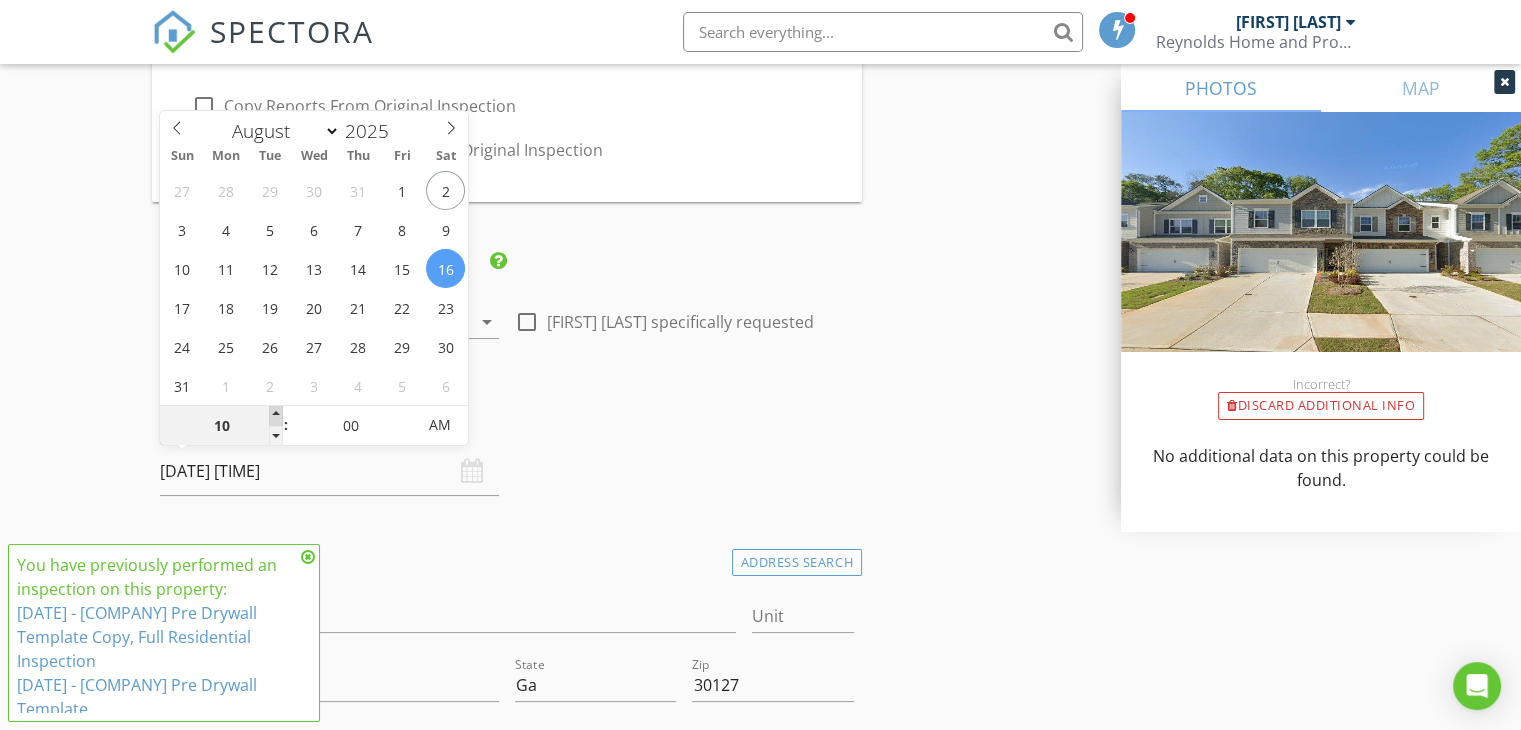 click at bounding box center (276, 416) 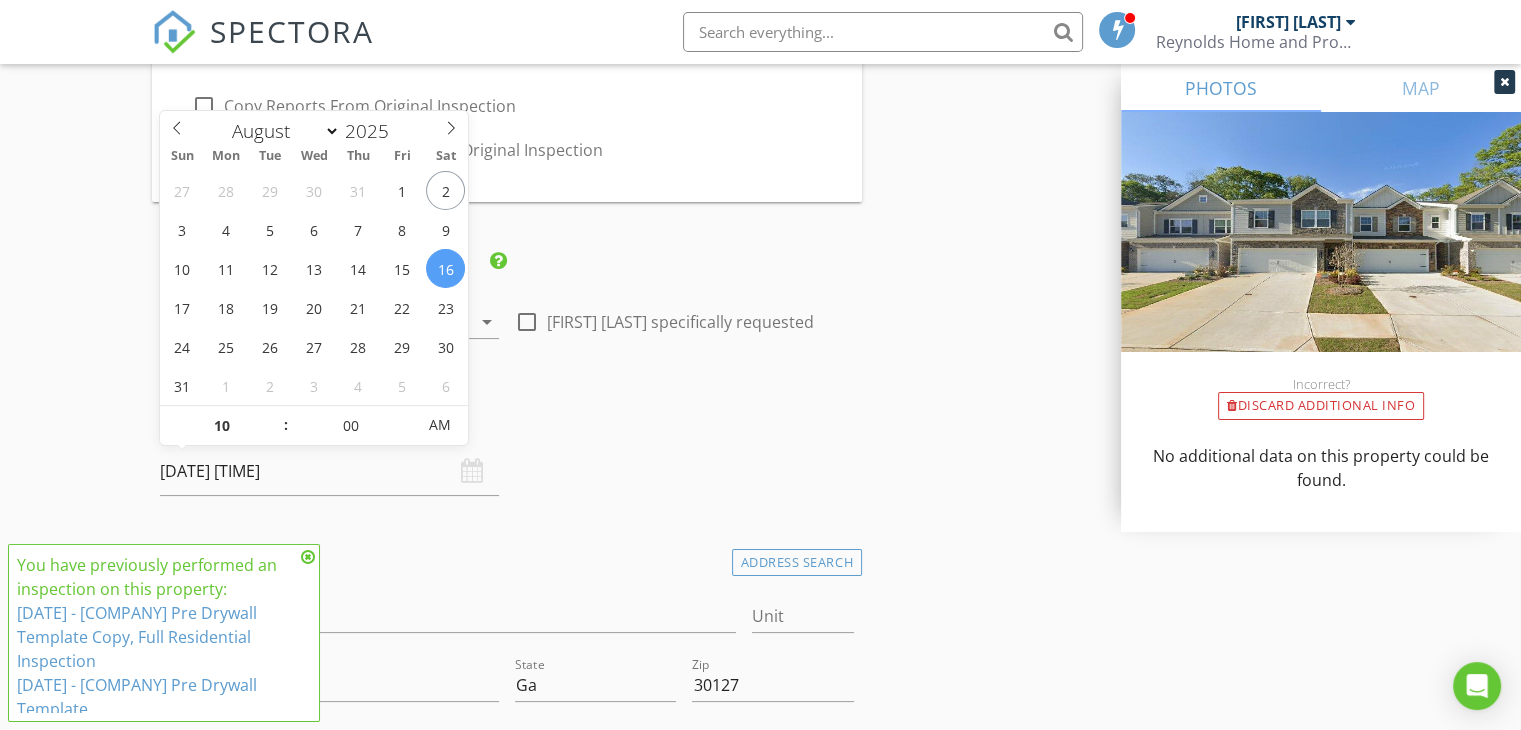 click on "Date/Time" at bounding box center [507, 427] 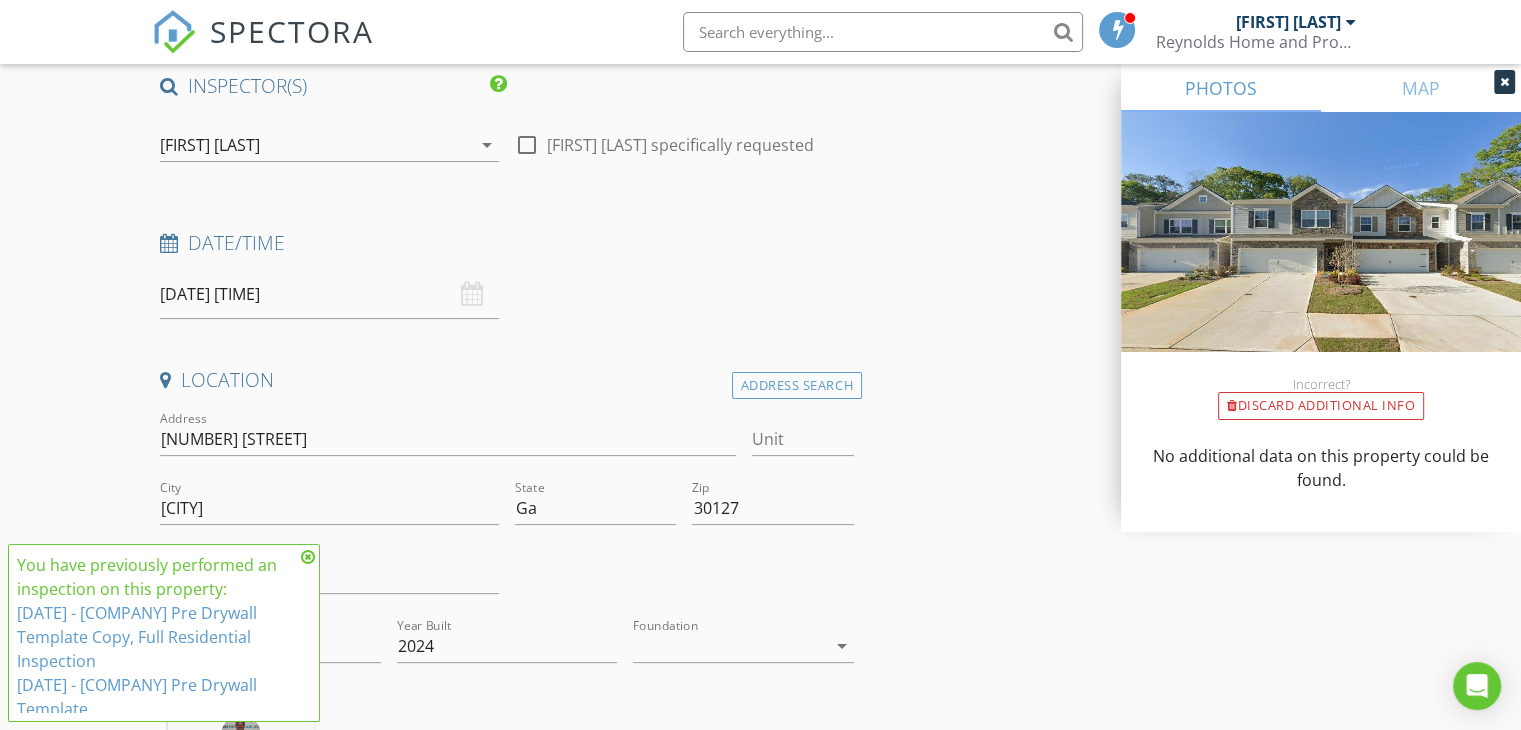 scroll, scrollTop: 408, scrollLeft: 0, axis: vertical 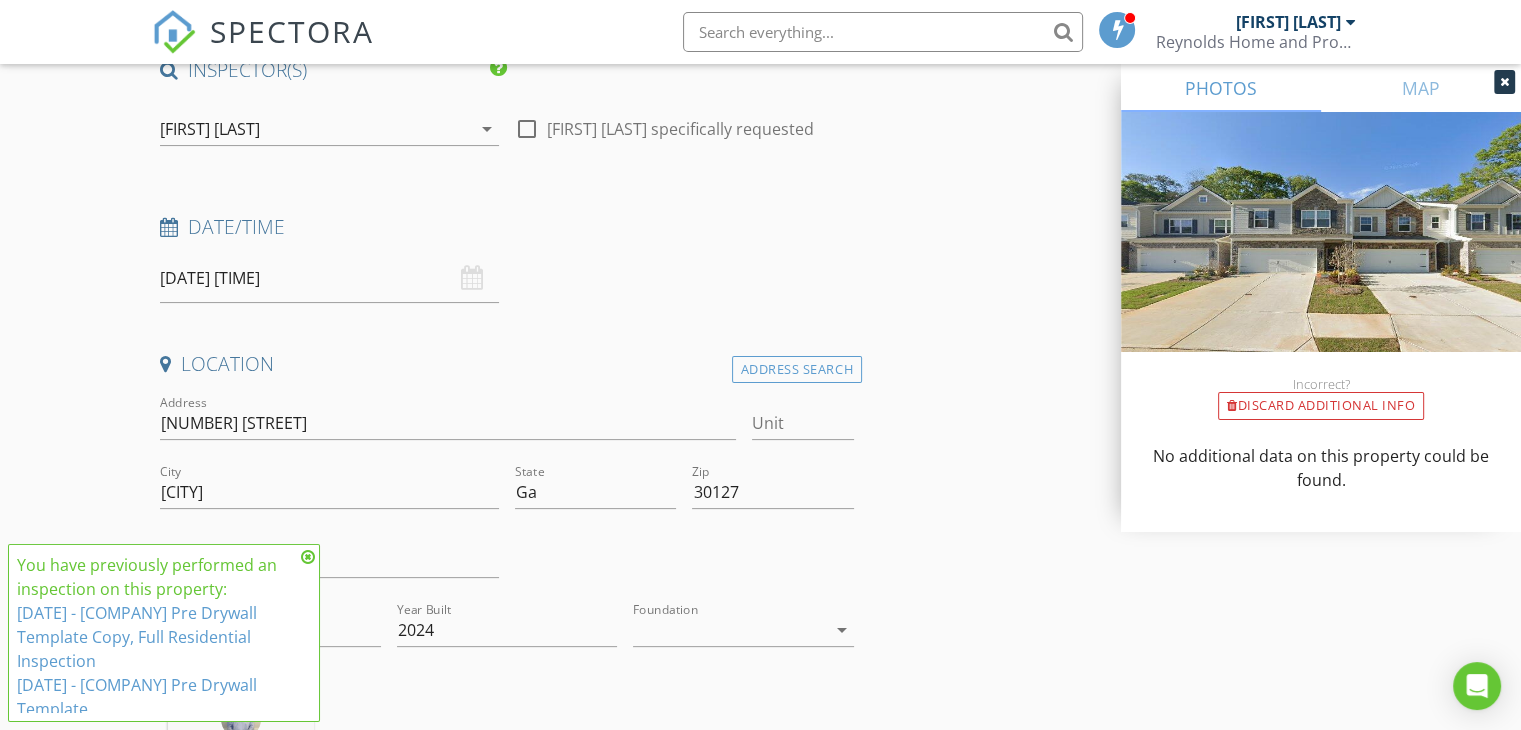 click at bounding box center [308, 557] 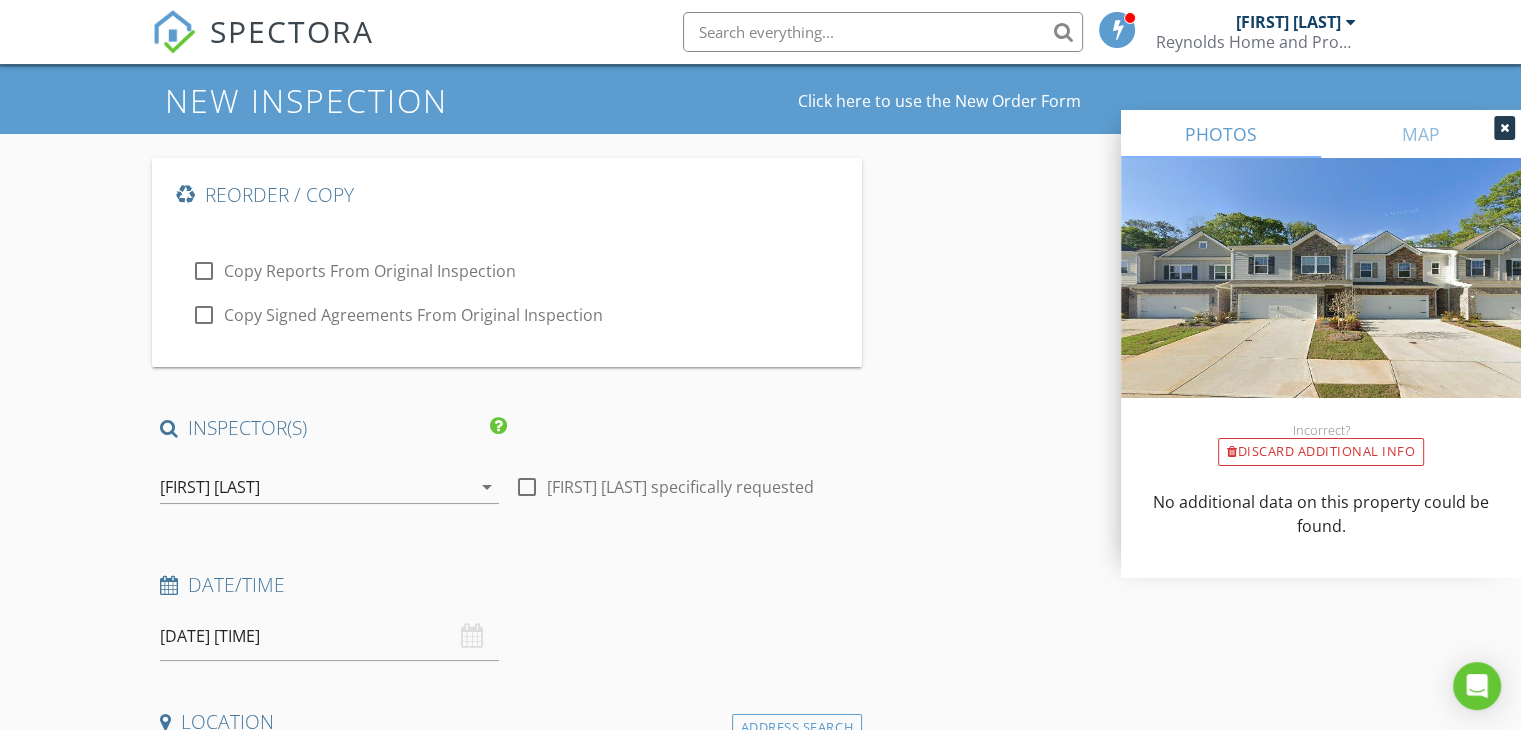 scroll, scrollTop: 0, scrollLeft: 0, axis: both 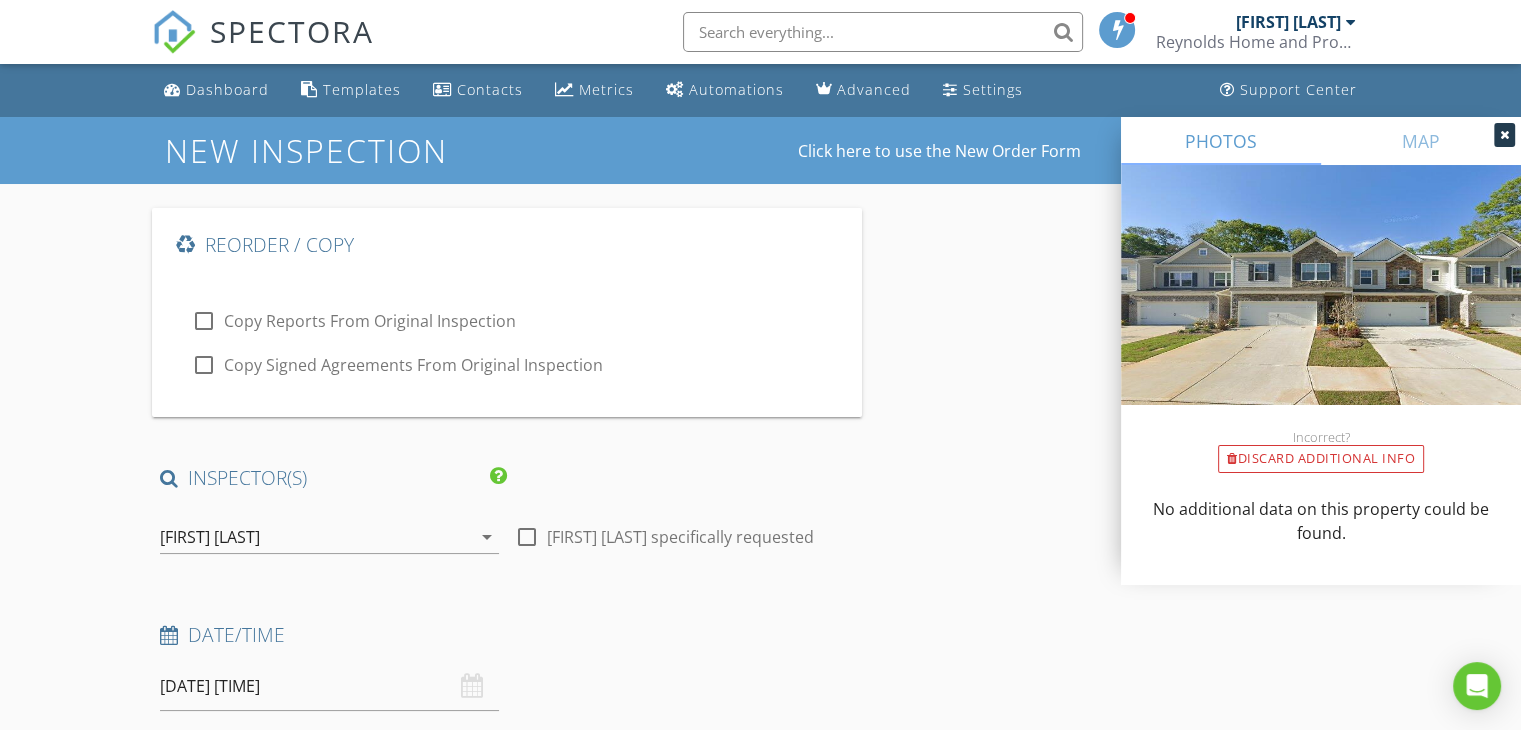 click on "Copy Reports From Original Inspection" at bounding box center (370, 321) 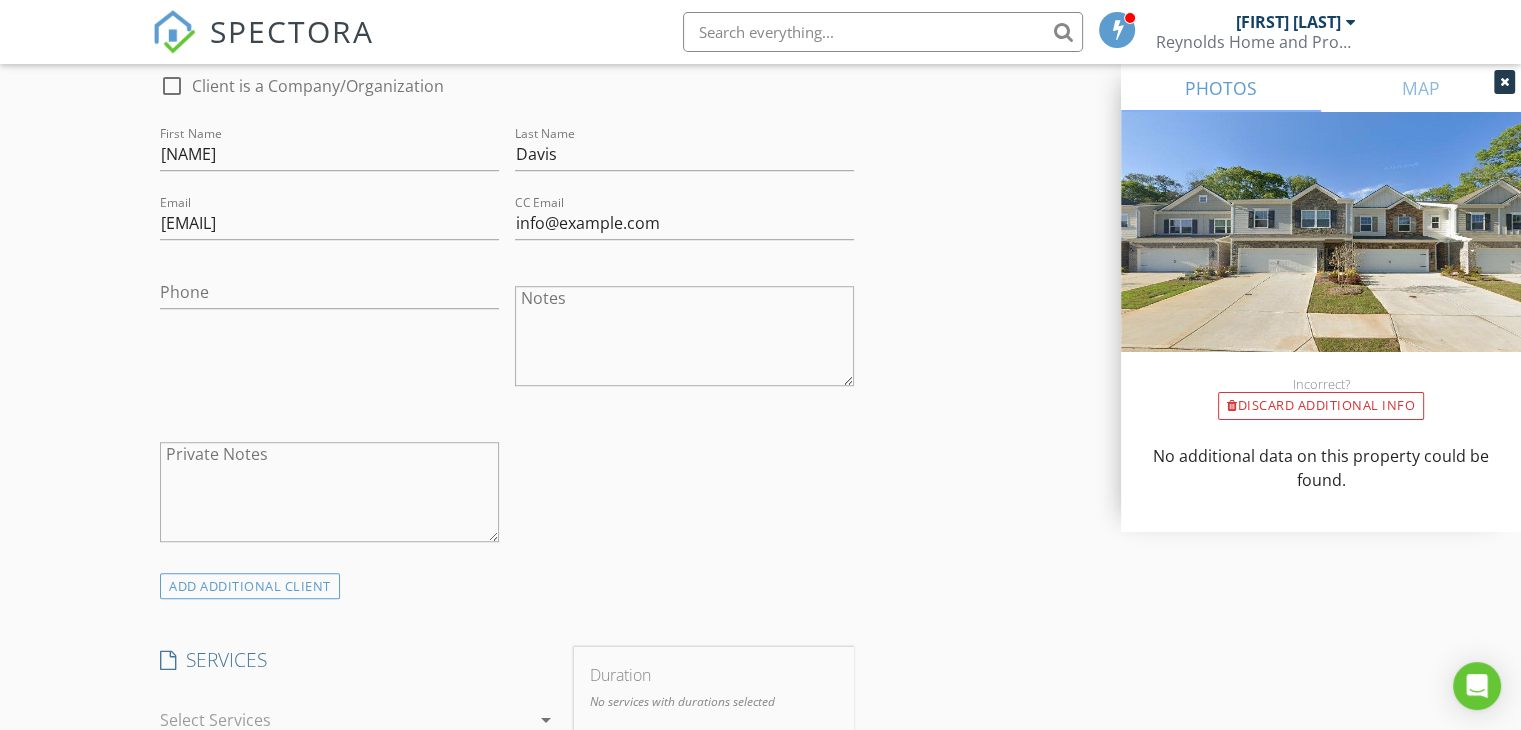 scroll, scrollTop: 1292, scrollLeft: 0, axis: vertical 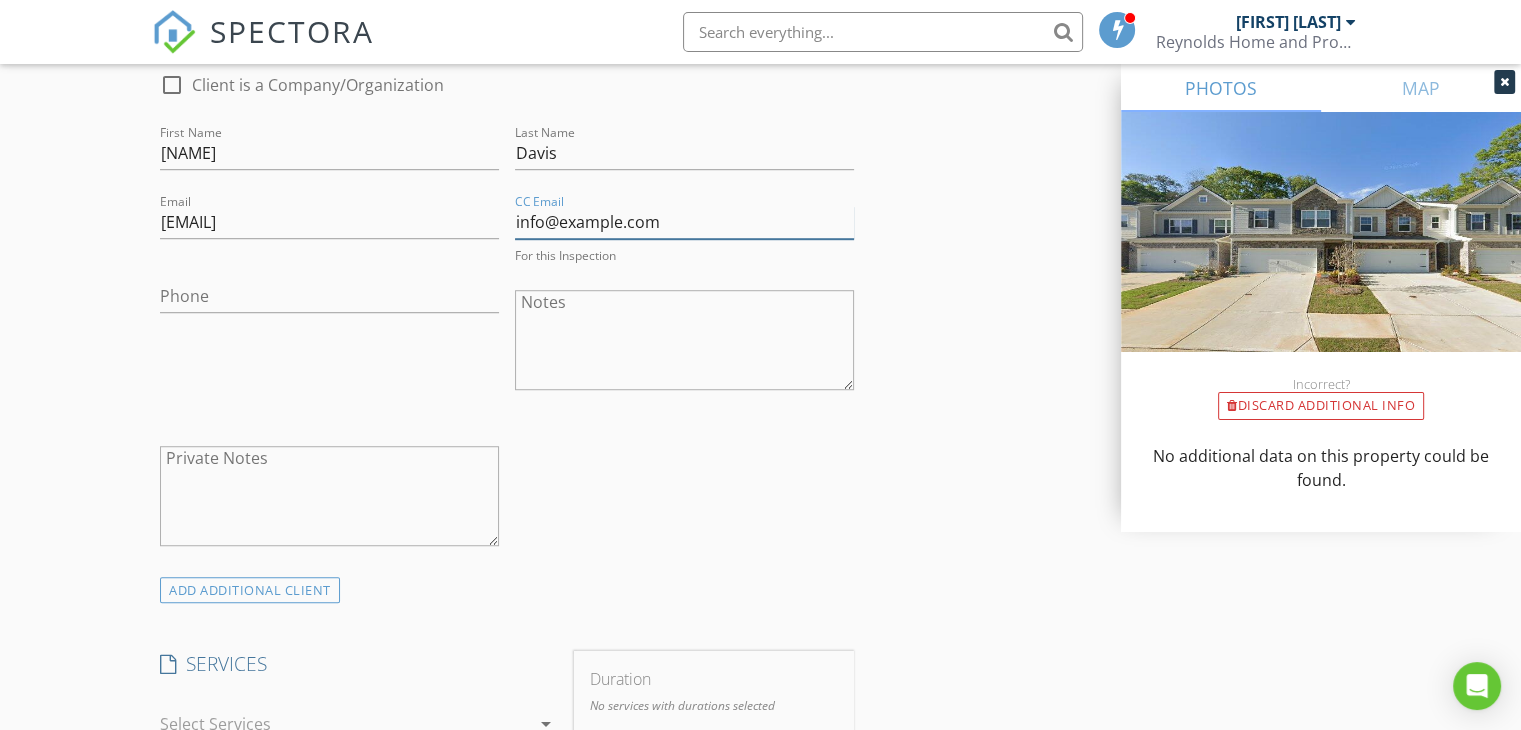 drag, startPoint x: 724, startPoint y: 227, endPoint x: 420, endPoint y: 191, distance: 306.12415 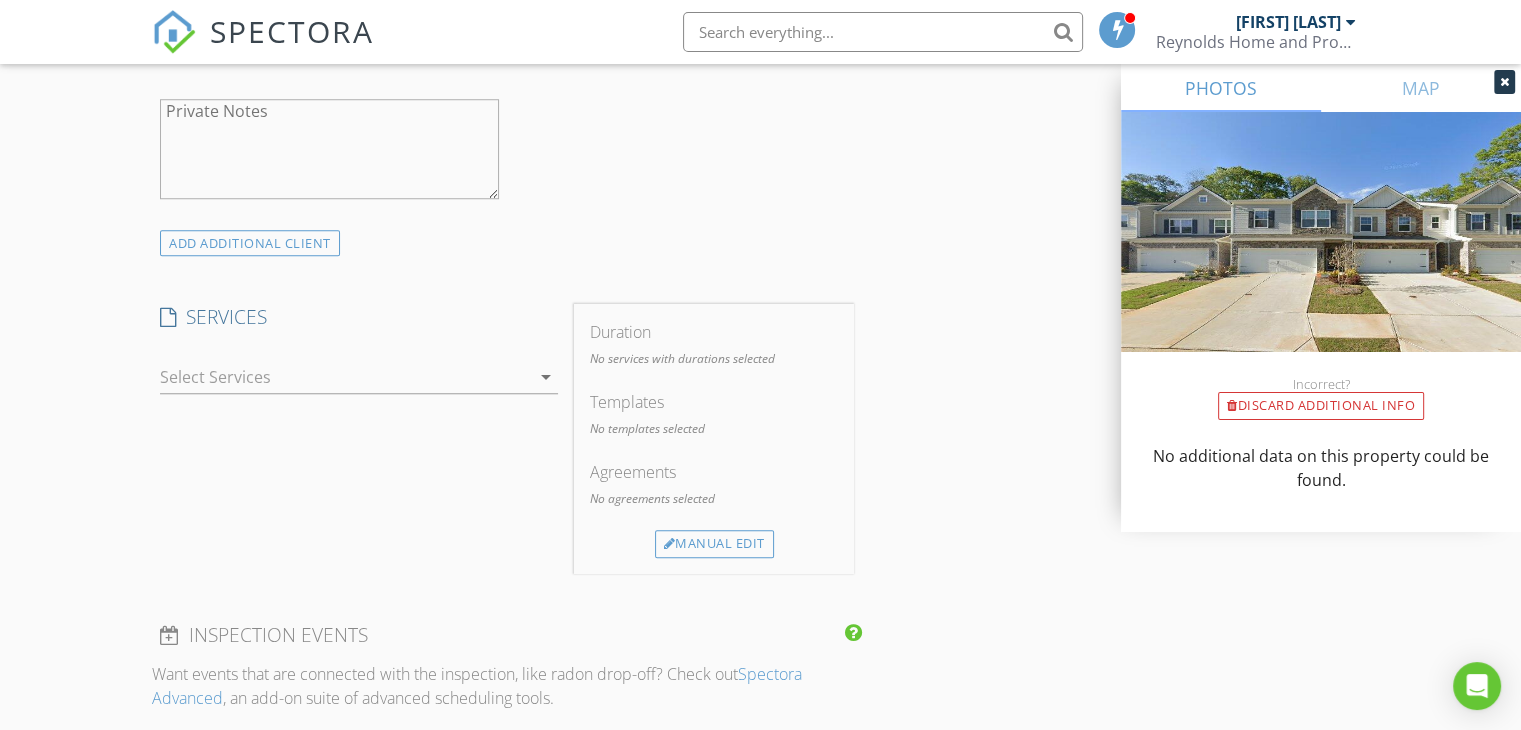 scroll, scrollTop: 1651, scrollLeft: 0, axis: vertical 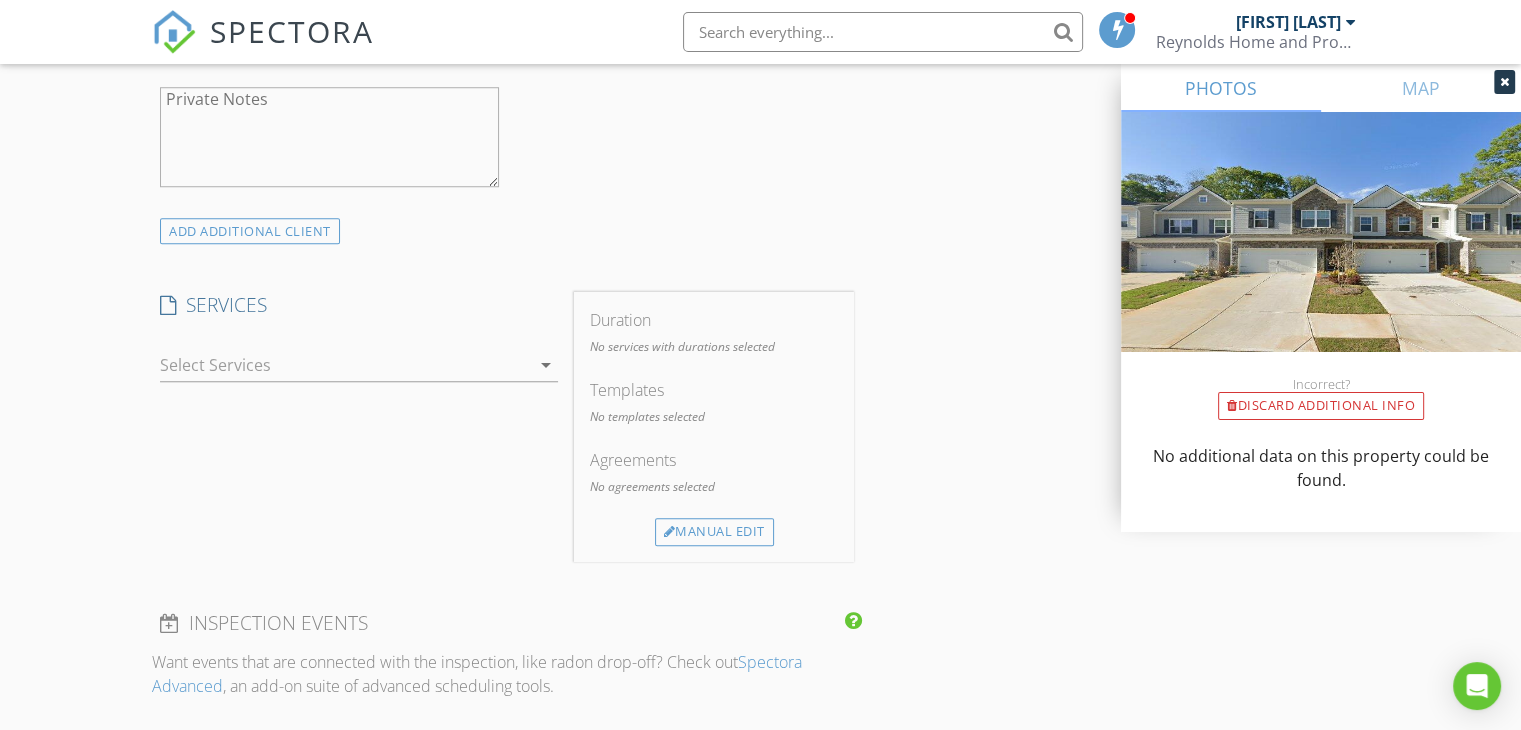type 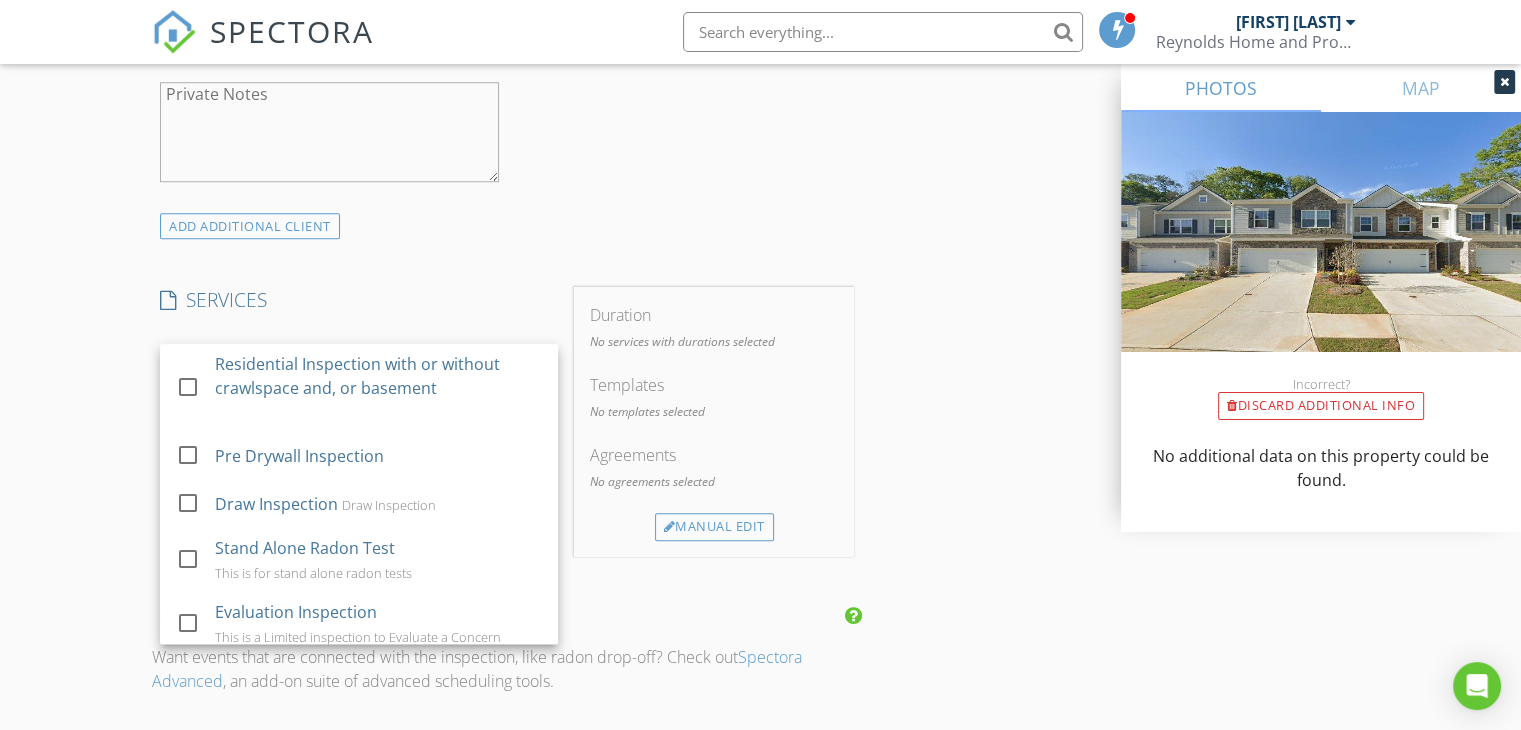 scroll, scrollTop: 1647, scrollLeft: 0, axis: vertical 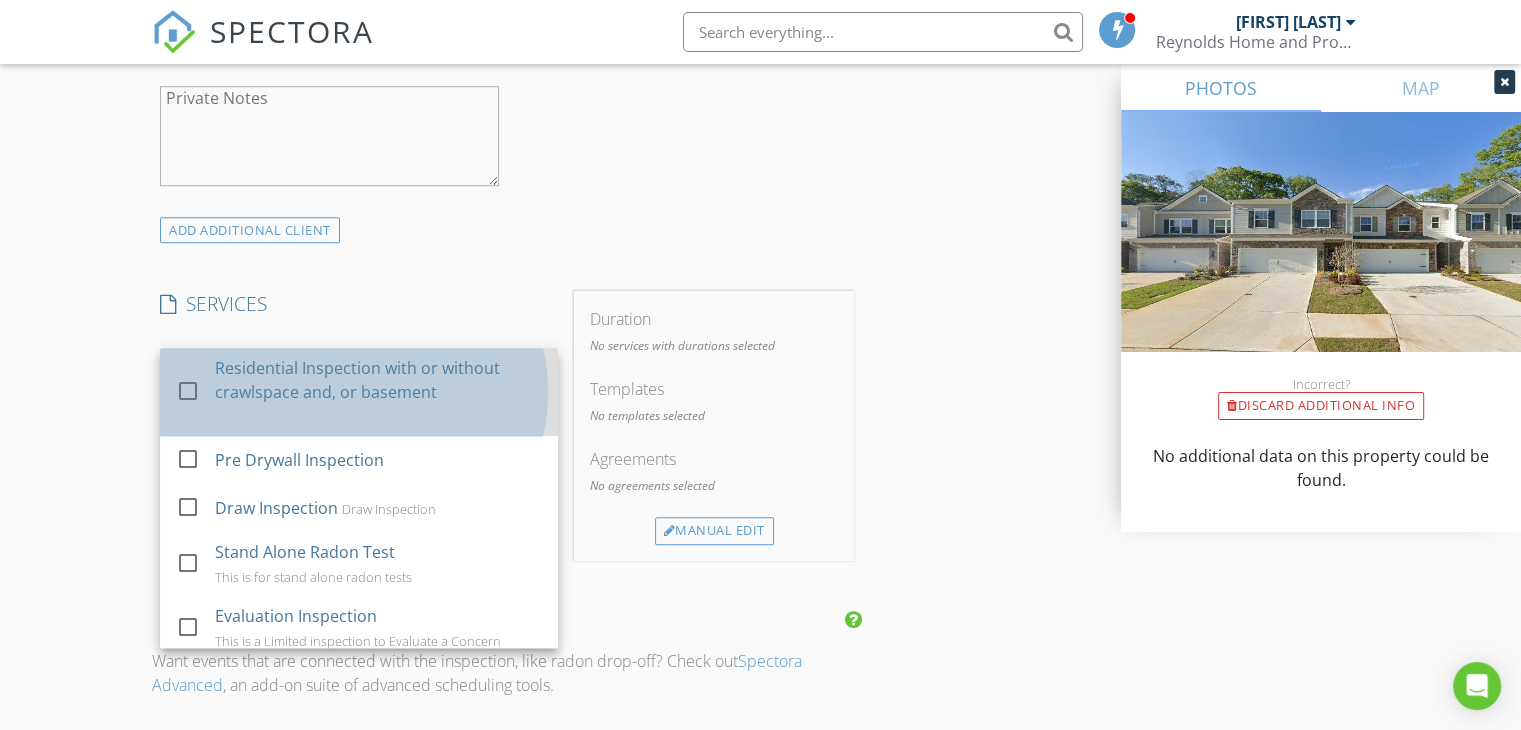 click on "Residential Inspection with or without crawlspace and, or basement" at bounding box center (379, 380) 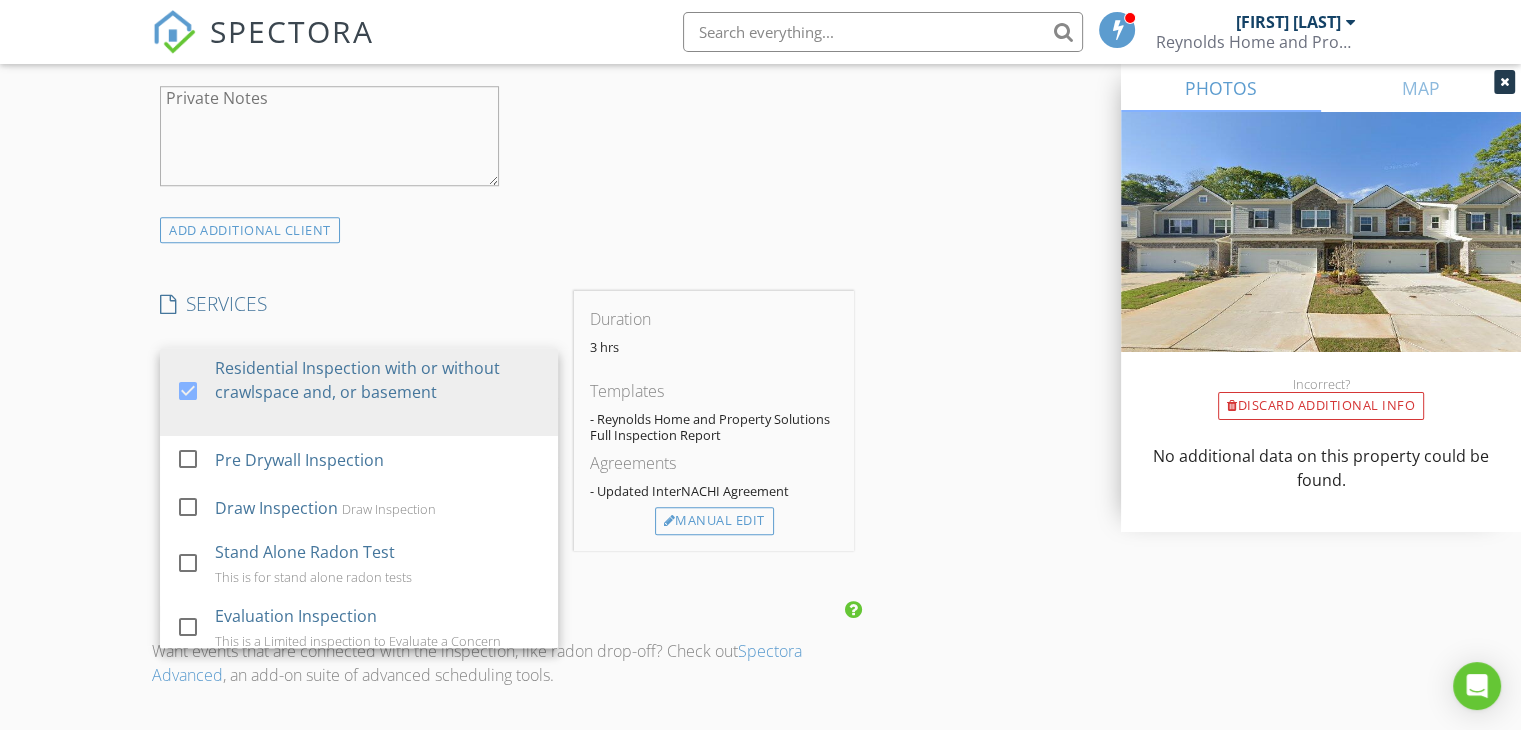 click on "SERVICES" at bounding box center [359, 304] 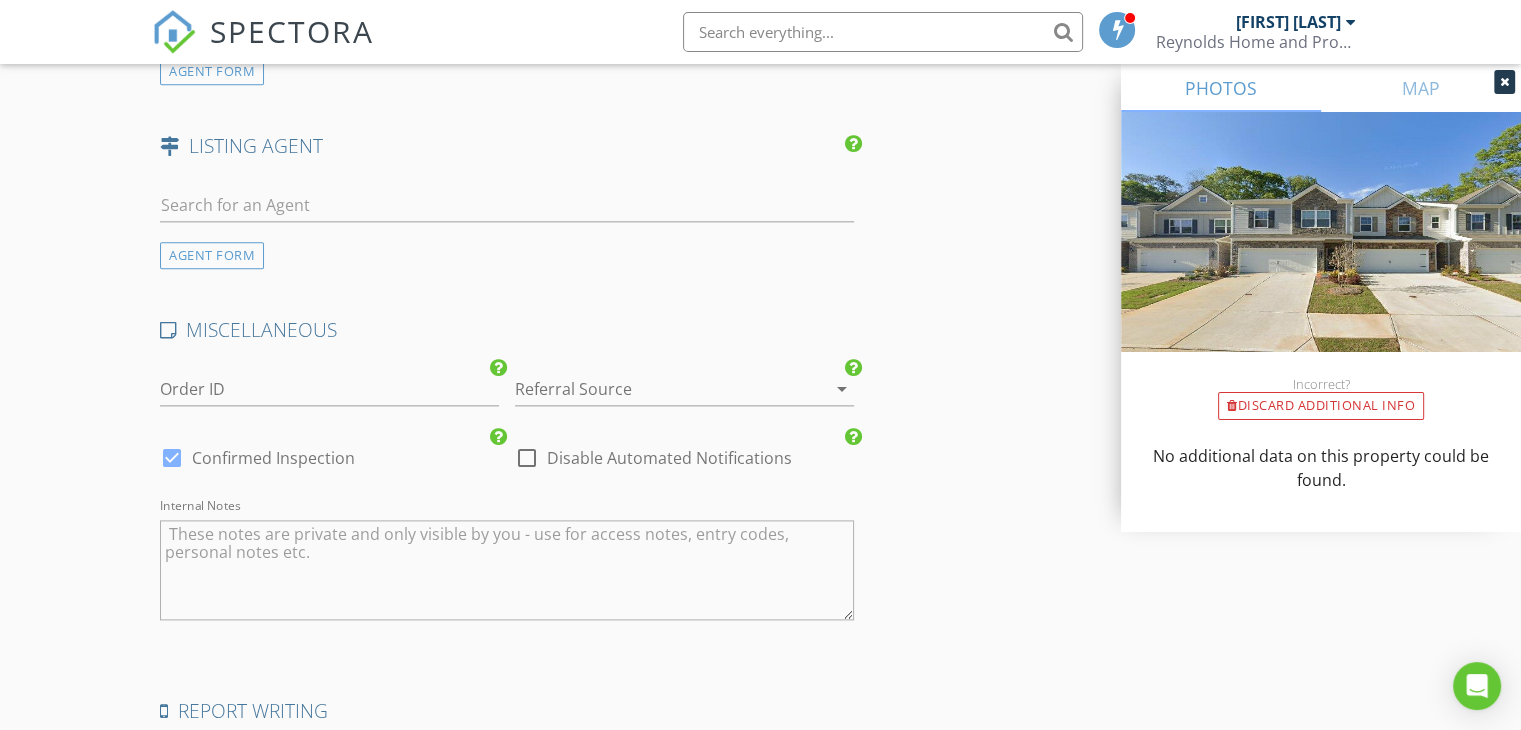 scroll, scrollTop: 2726, scrollLeft: 0, axis: vertical 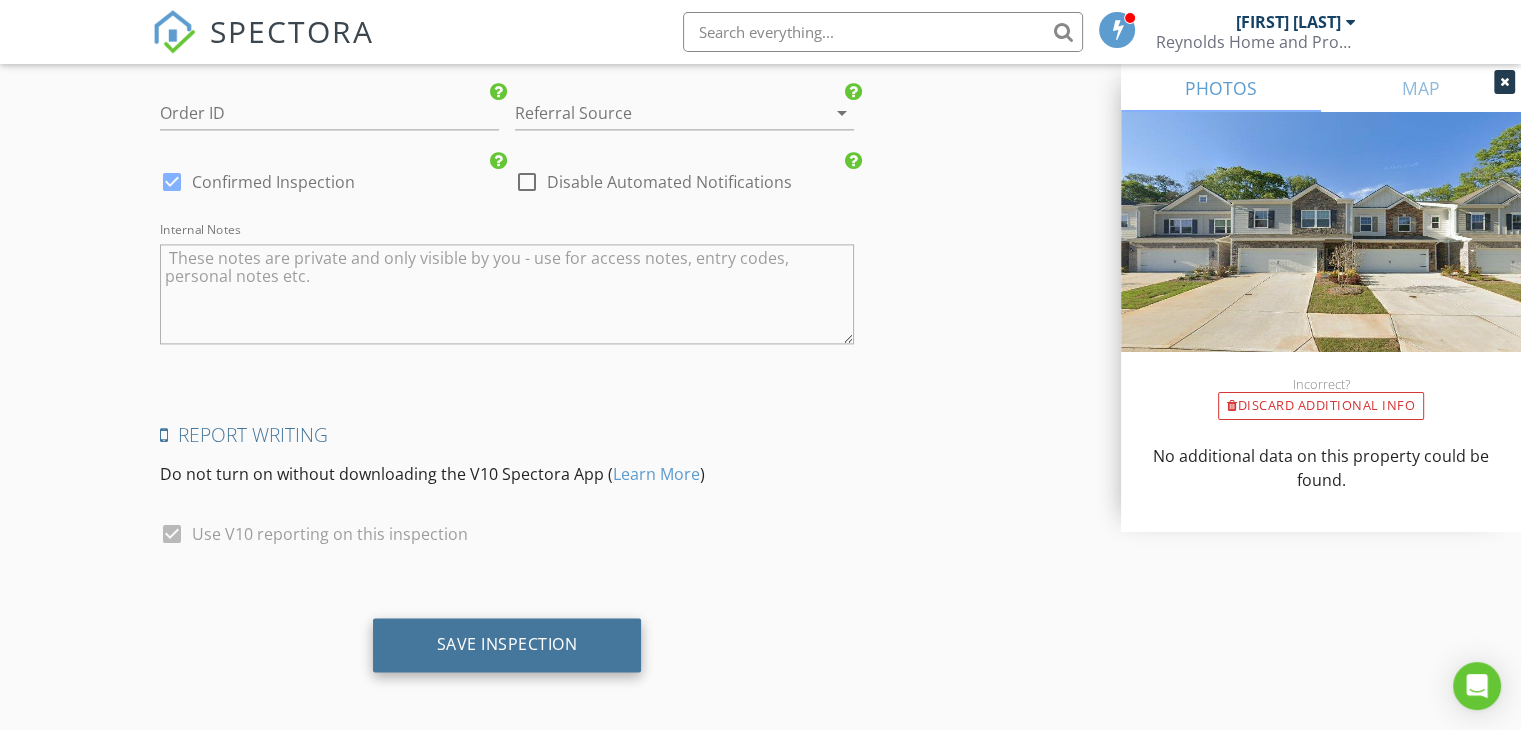click on "Save Inspection" at bounding box center (507, 645) 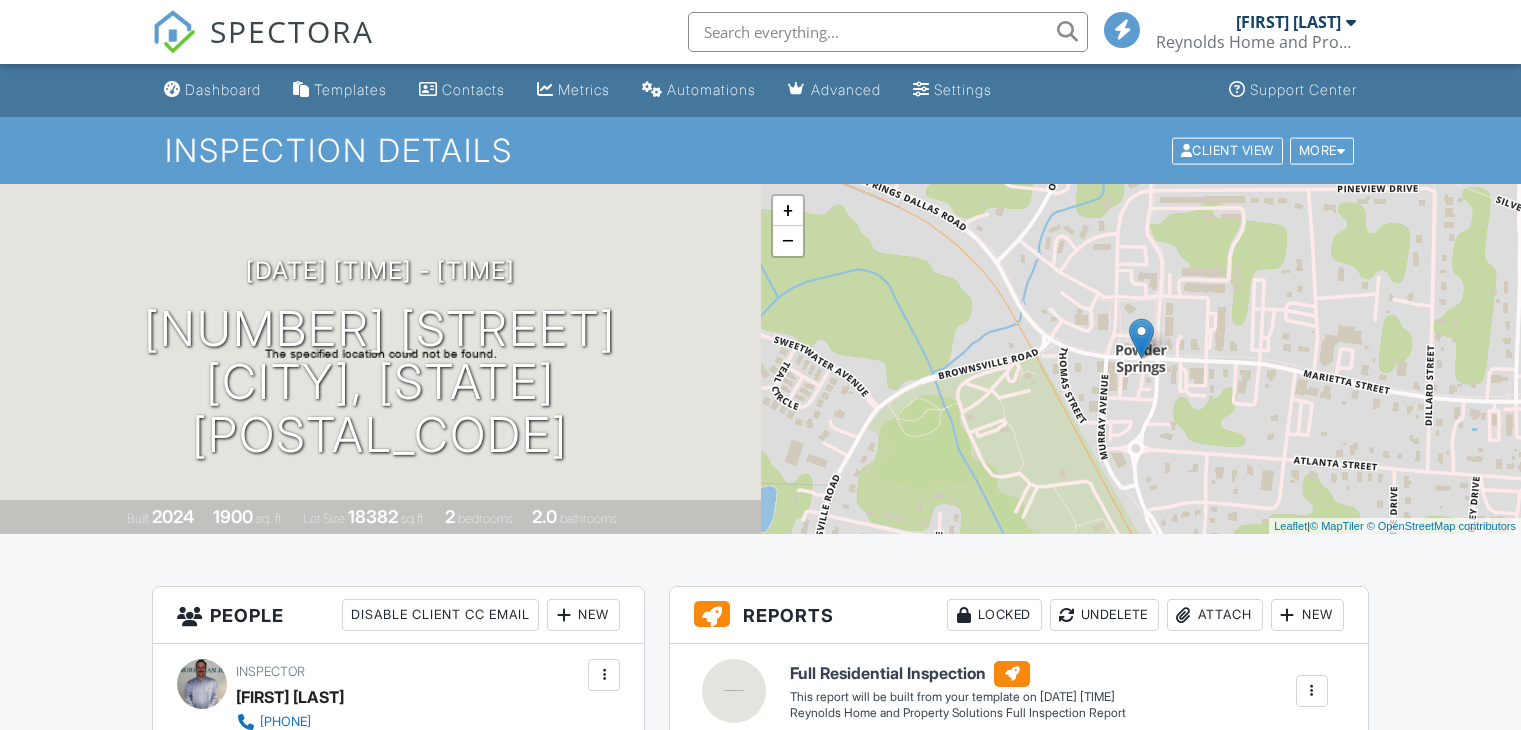 scroll, scrollTop: 288, scrollLeft: 0, axis: vertical 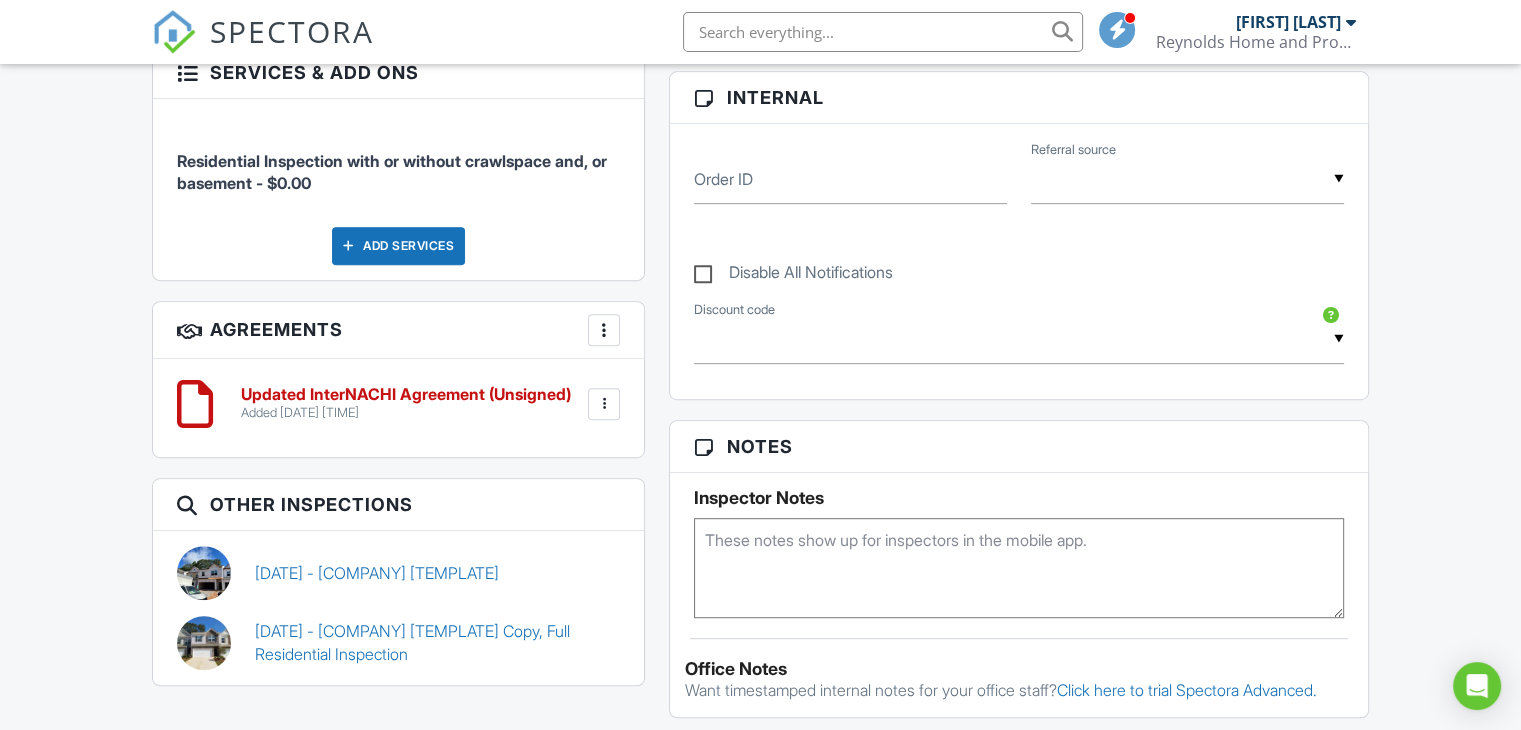 click at bounding box center [604, 404] 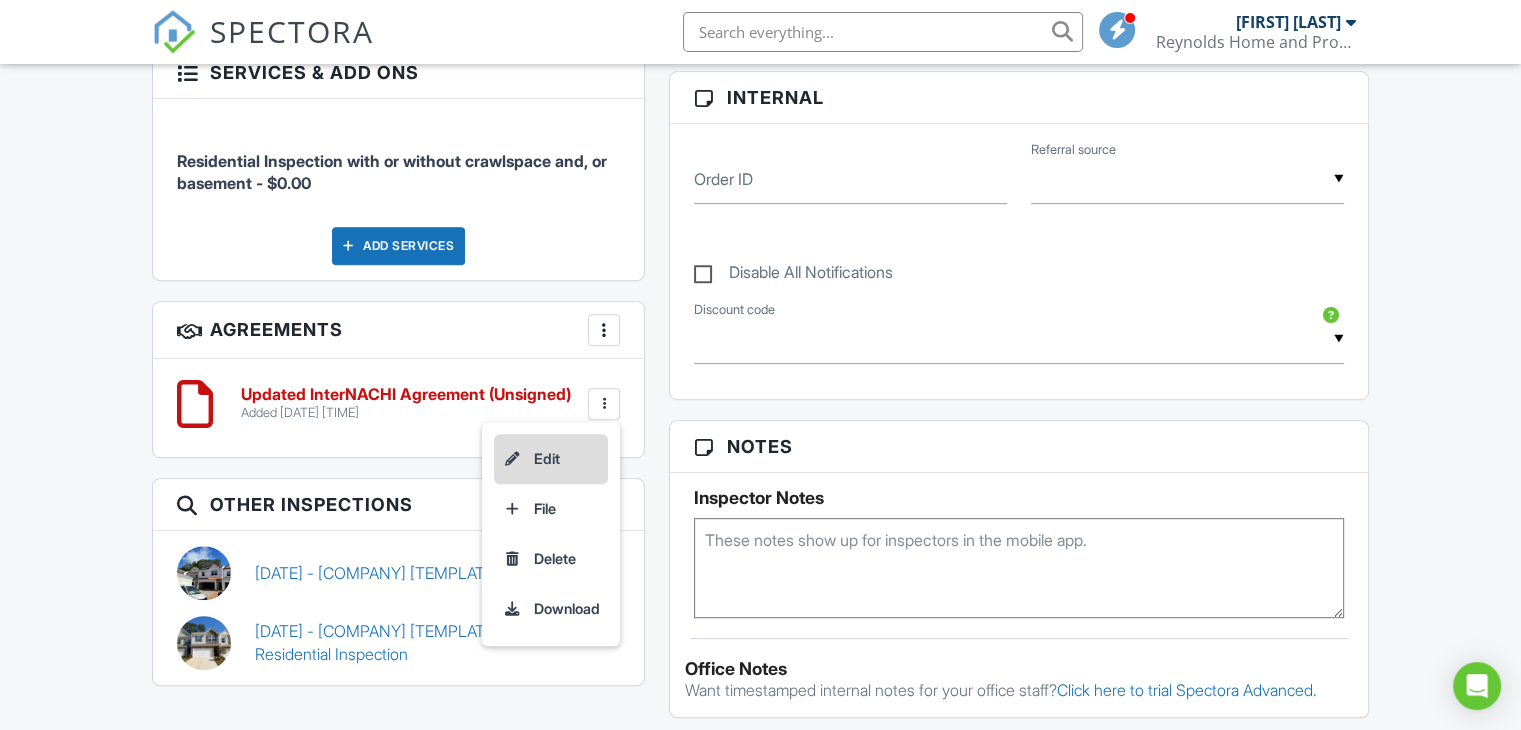 click on "Edit" at bounding box center [551, 459] 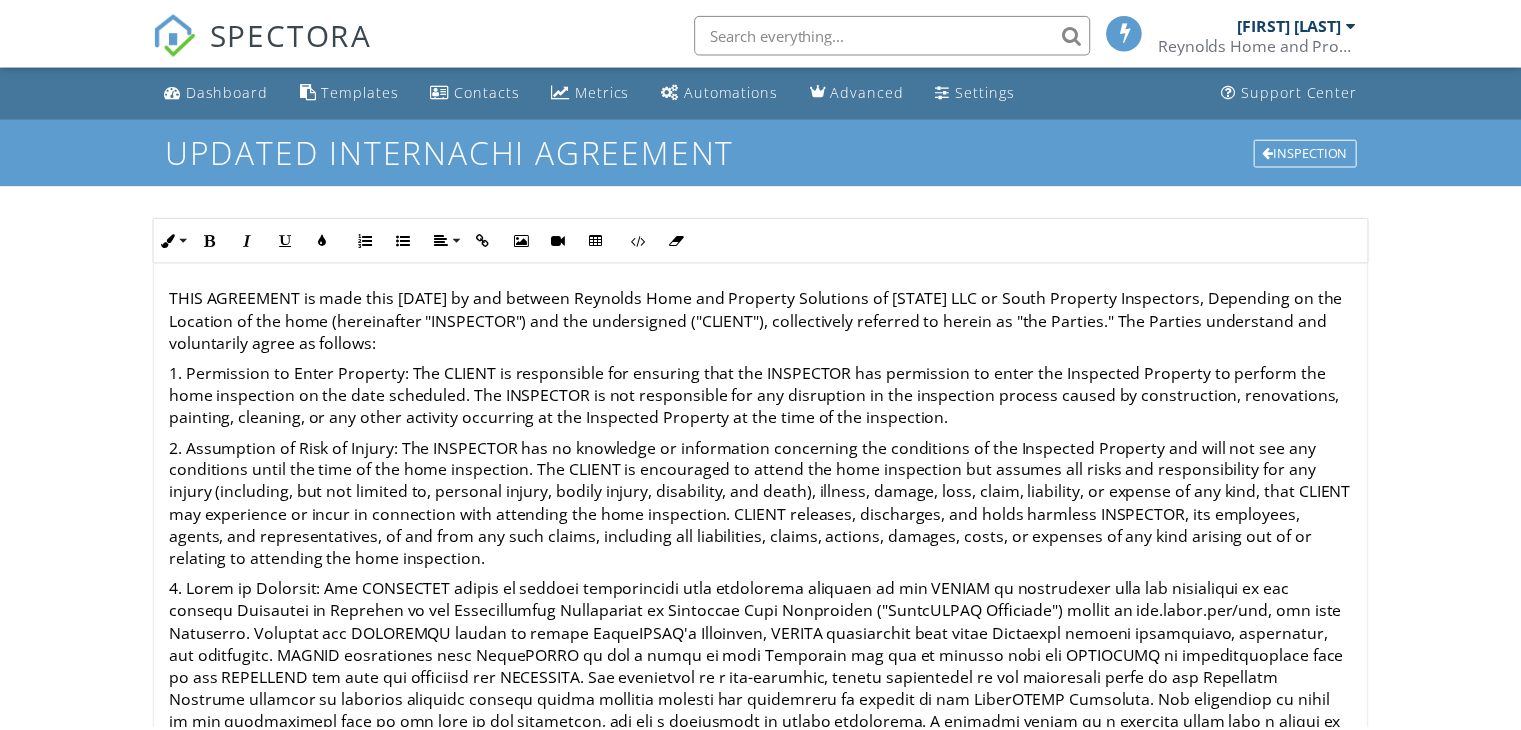 scroll, scrollTop: 0, scrollLeft: 0, axis: both 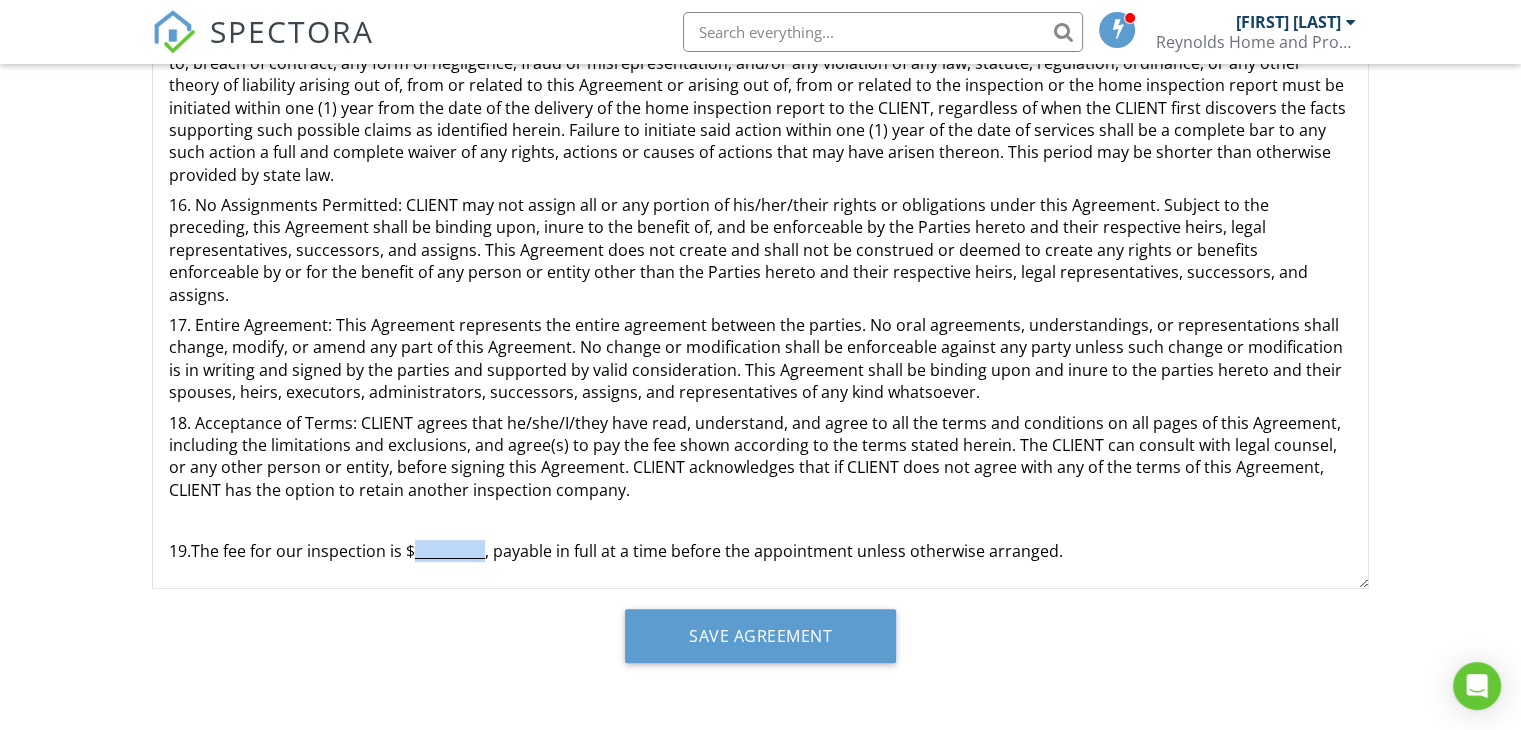 drag, startPoint x: 411, startPoint y: 461, endPoint x: 483, endPoint y: 459, distance: 72.02777 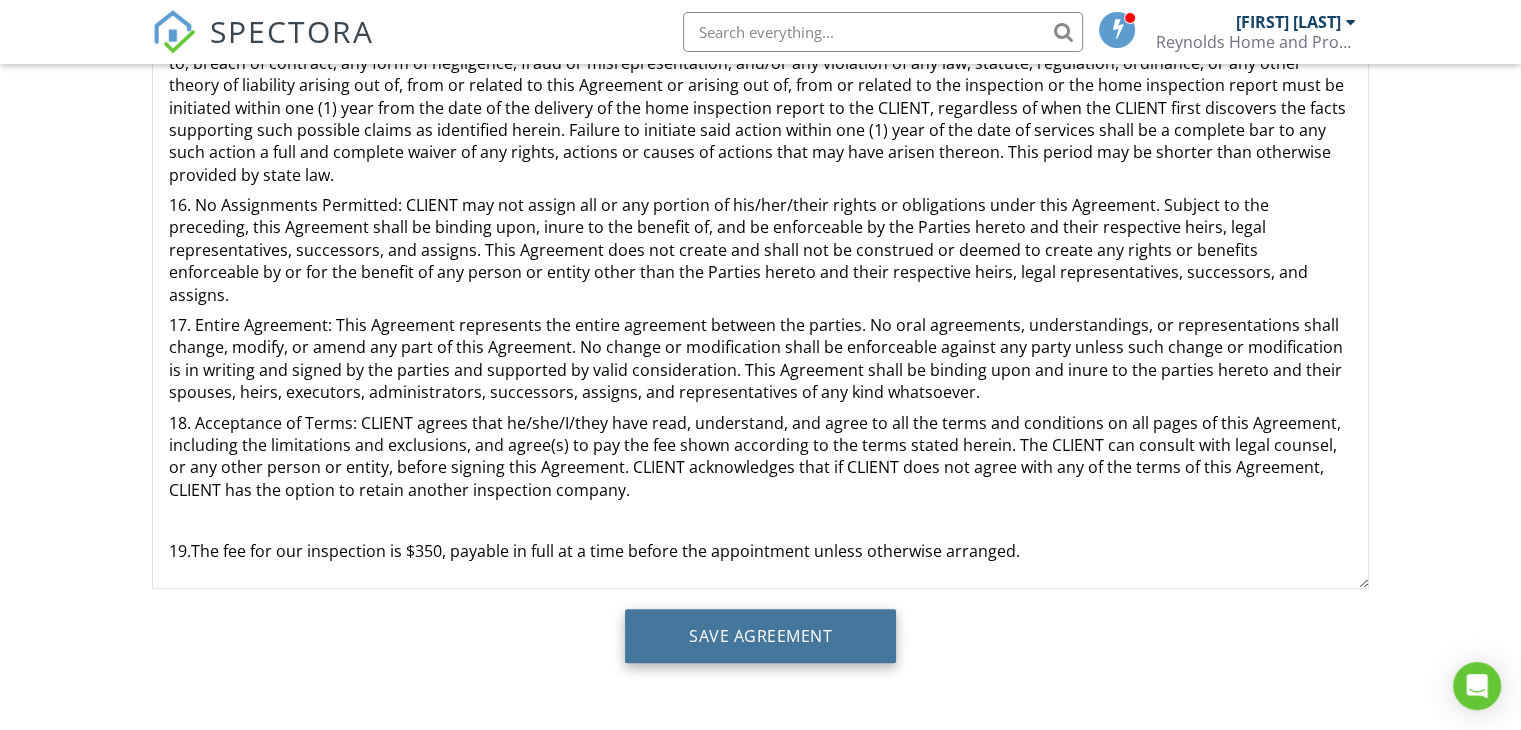 click on "Save Agreement" at bounding box center (760, 636) 